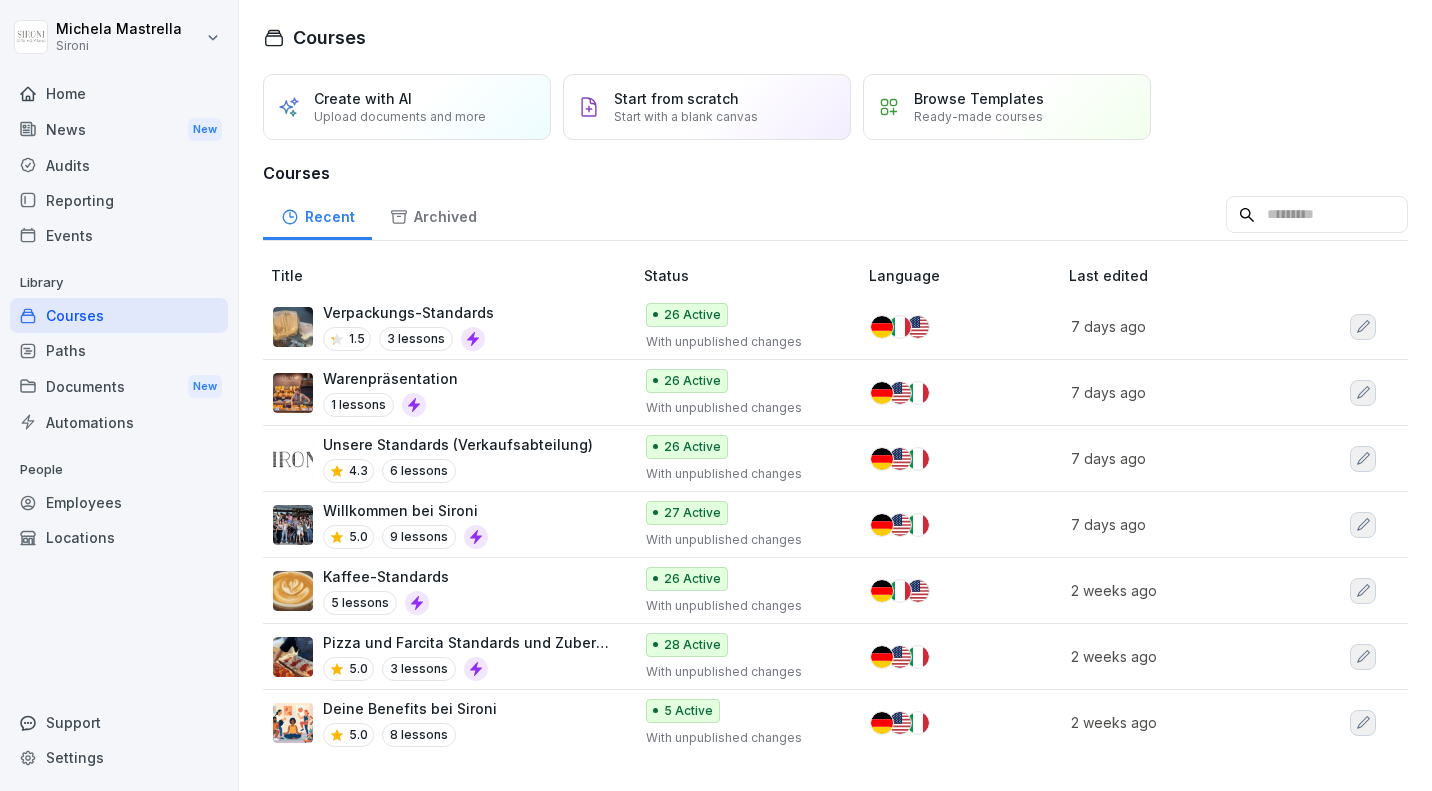 scroll, scrollTop: 0, scrollLeft: 0, axis: both 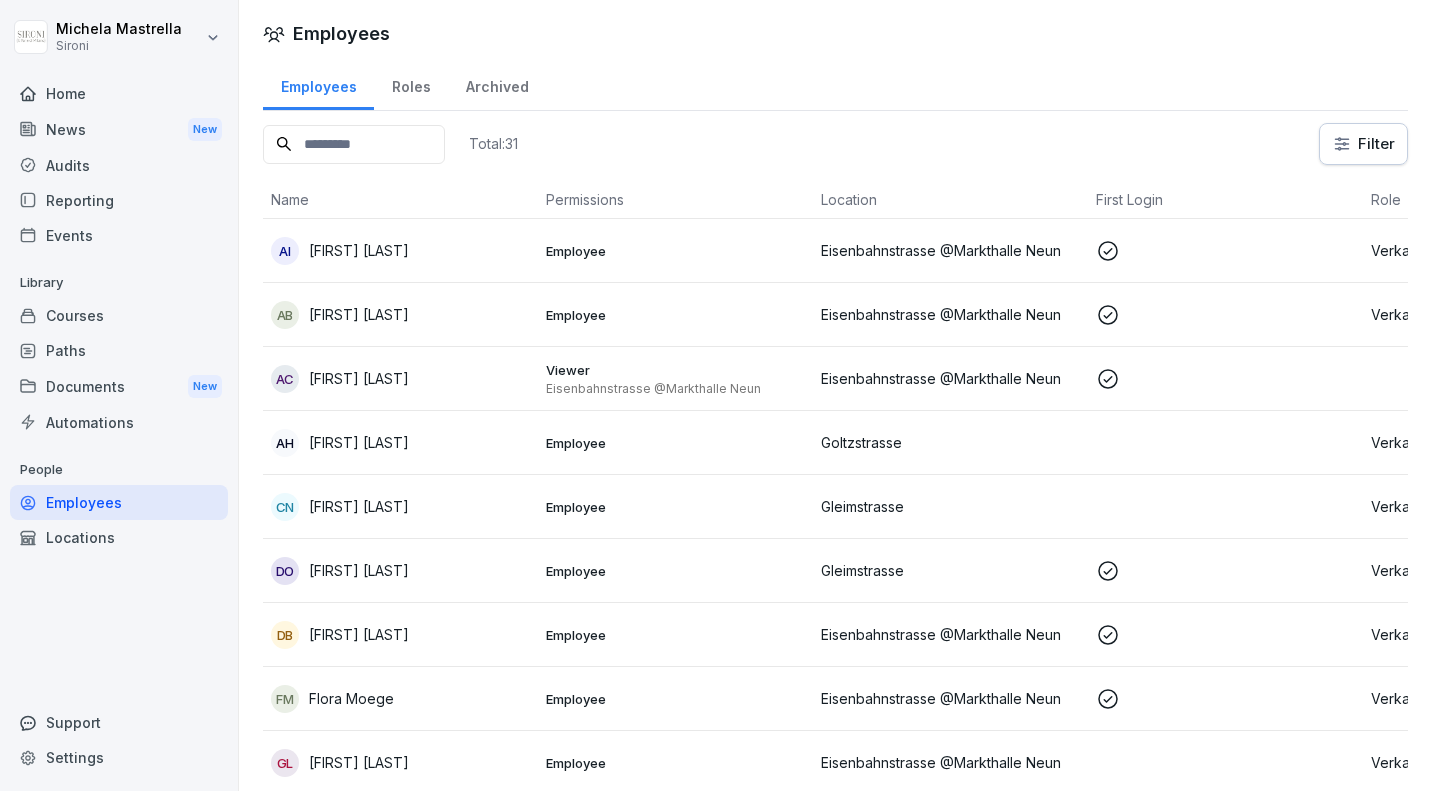 click on "Reporting" at bounding box center (119, 200) 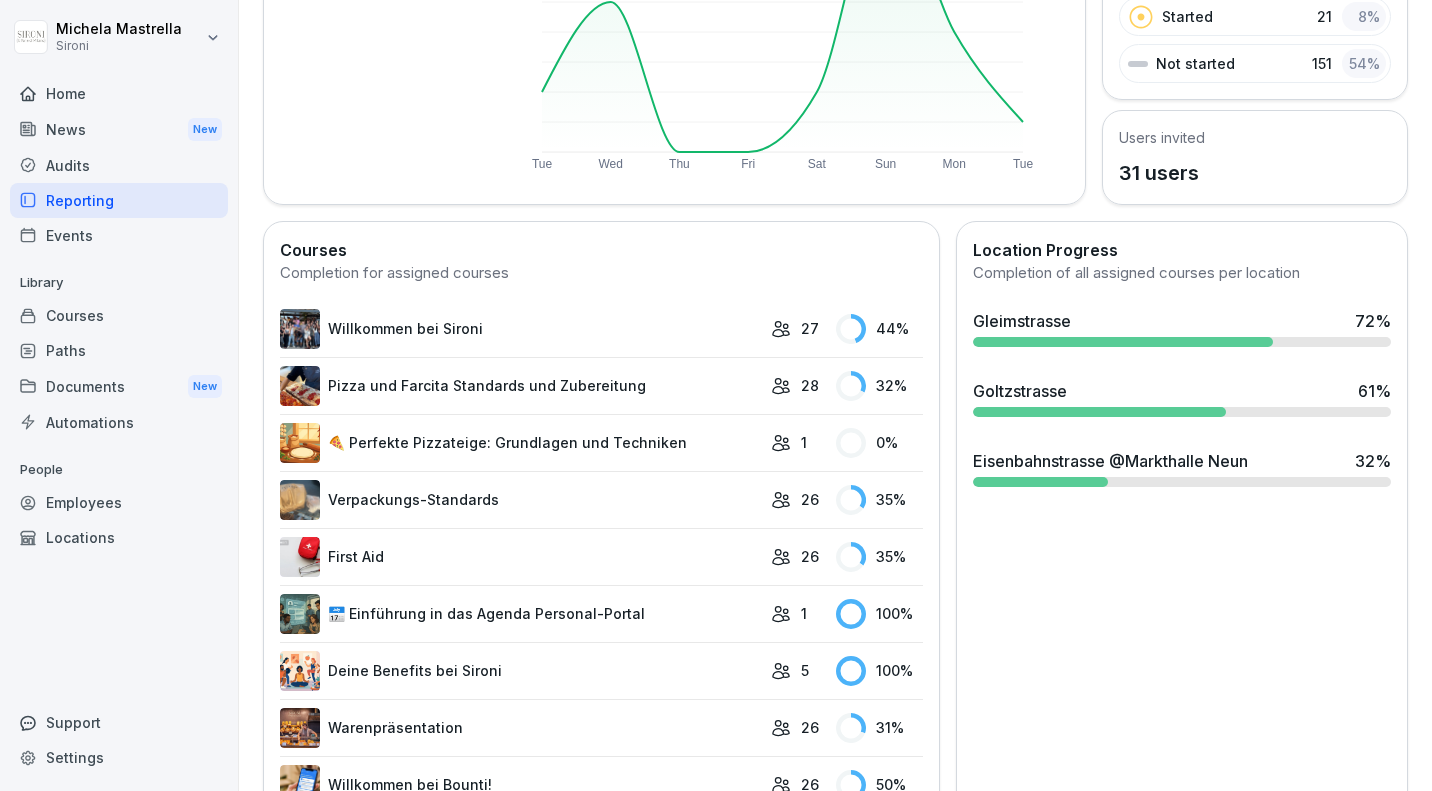 scroll, scrollTop: 362, scrollLeft: 0, axis: vertical 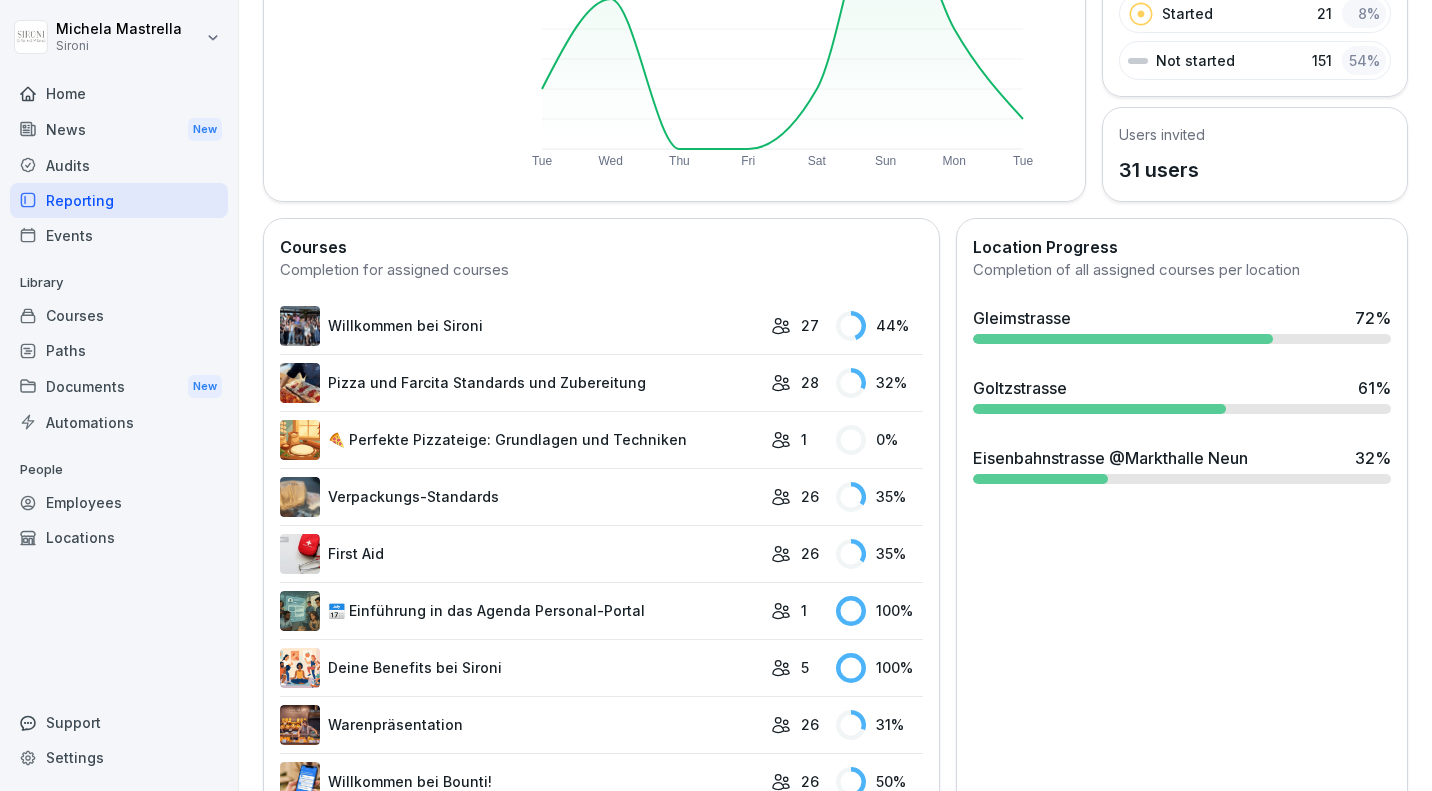 click at bounding box center (1182, 479) 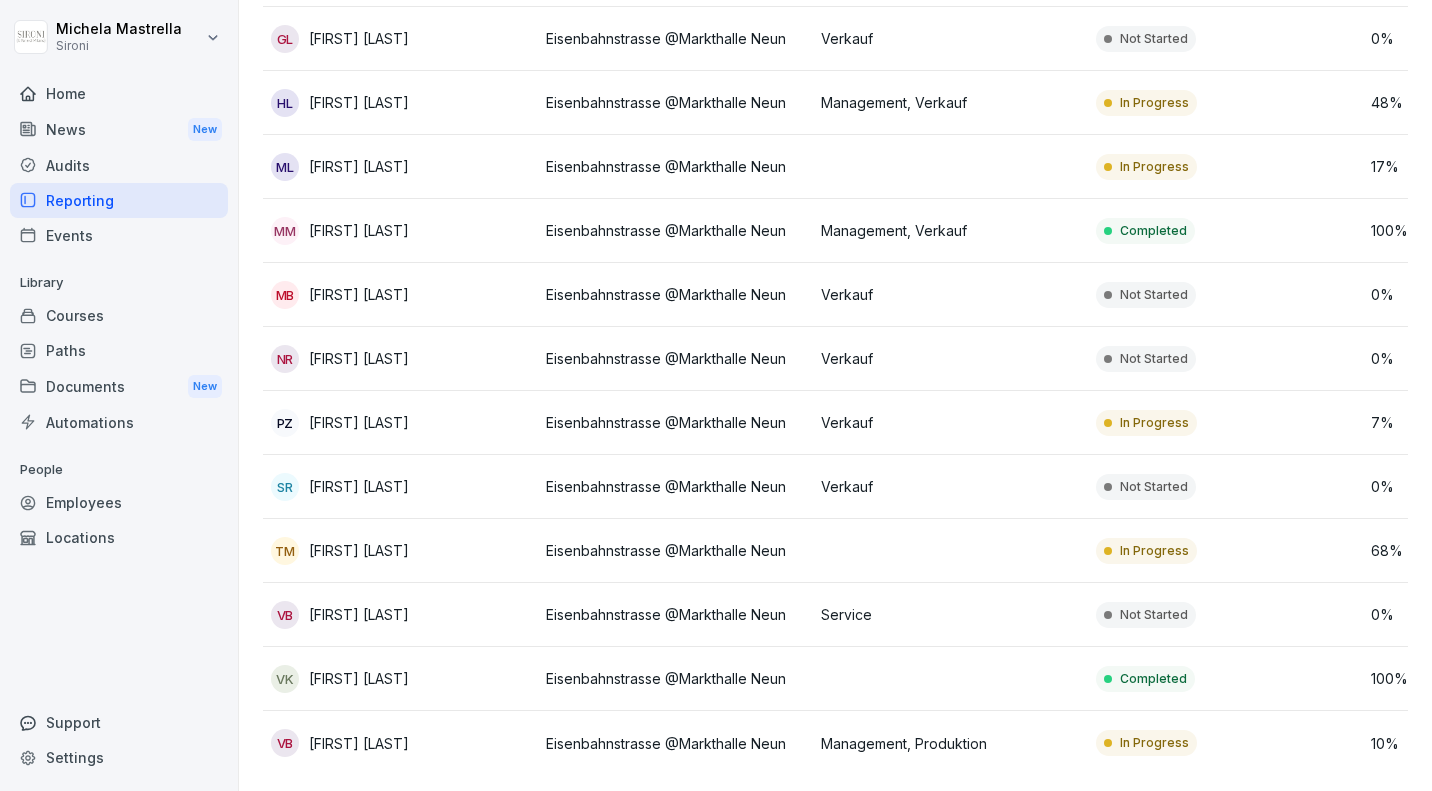scroll, scrollTop: 0, scrollLeft: 0, axis: both 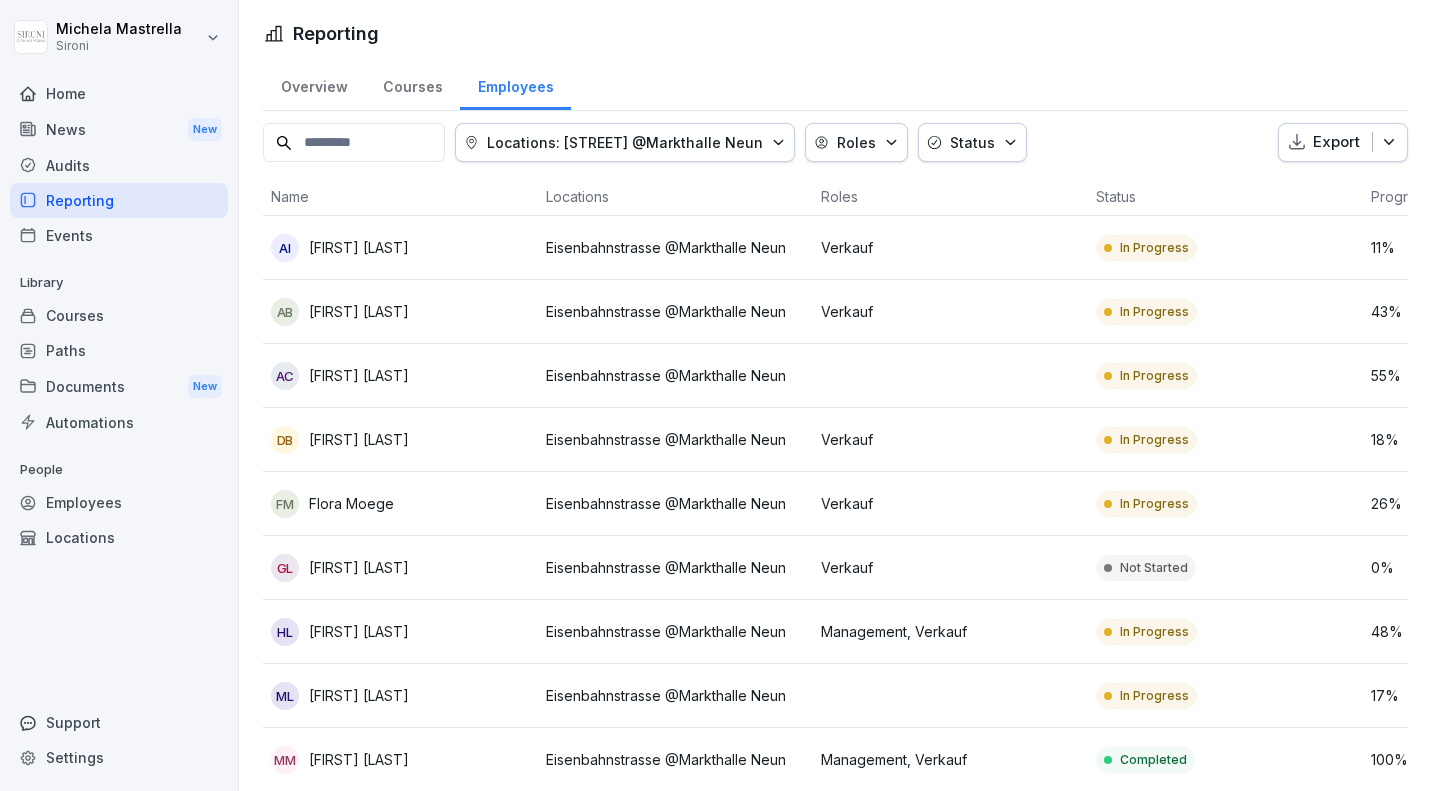 click on "Locations: [STREET] @Markthalle Neun" at bounding box center (625, 142) 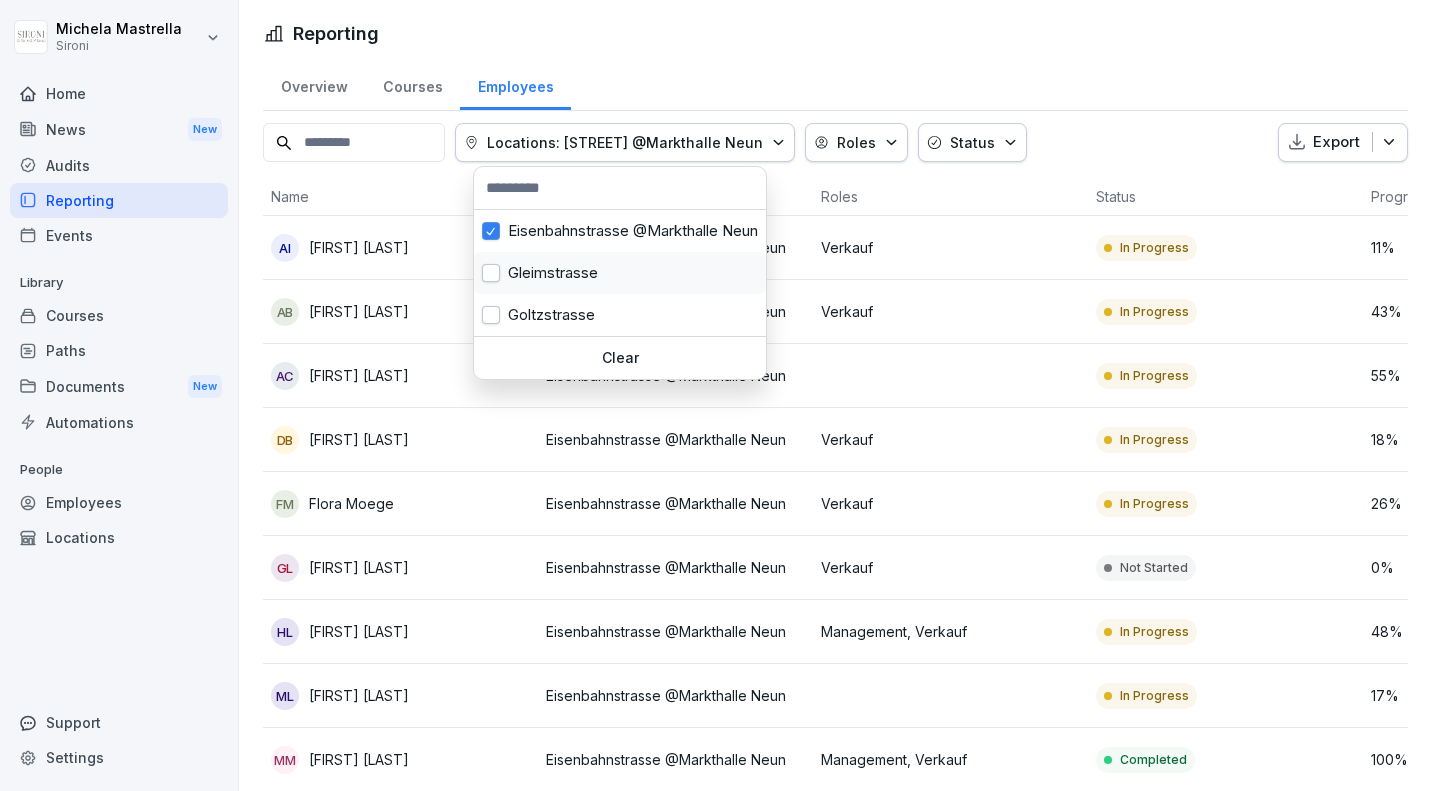click on "Gleimstrasse" at bounding box center [620, 273] 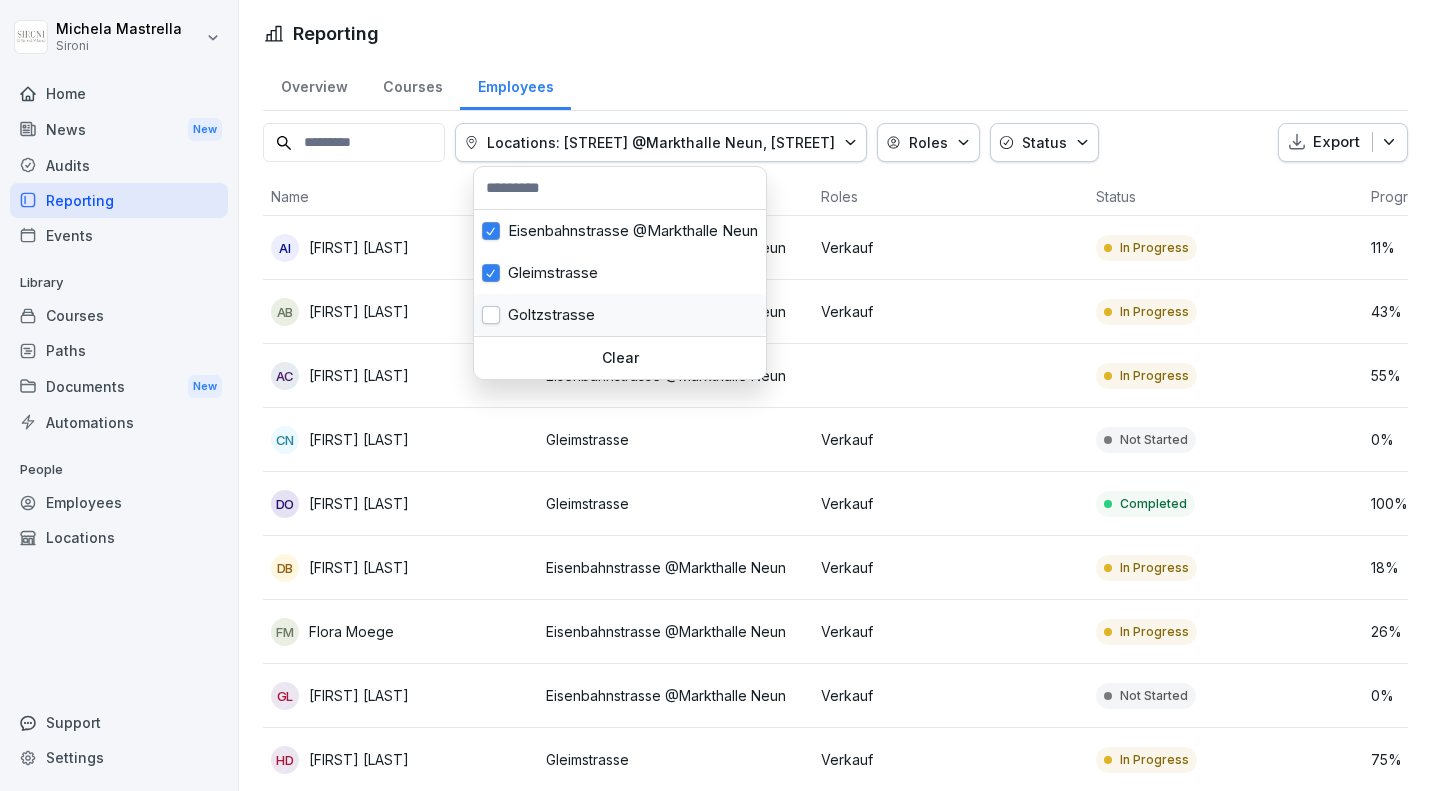 click on "Goltzstrasse" at bounding box center (620, 315) 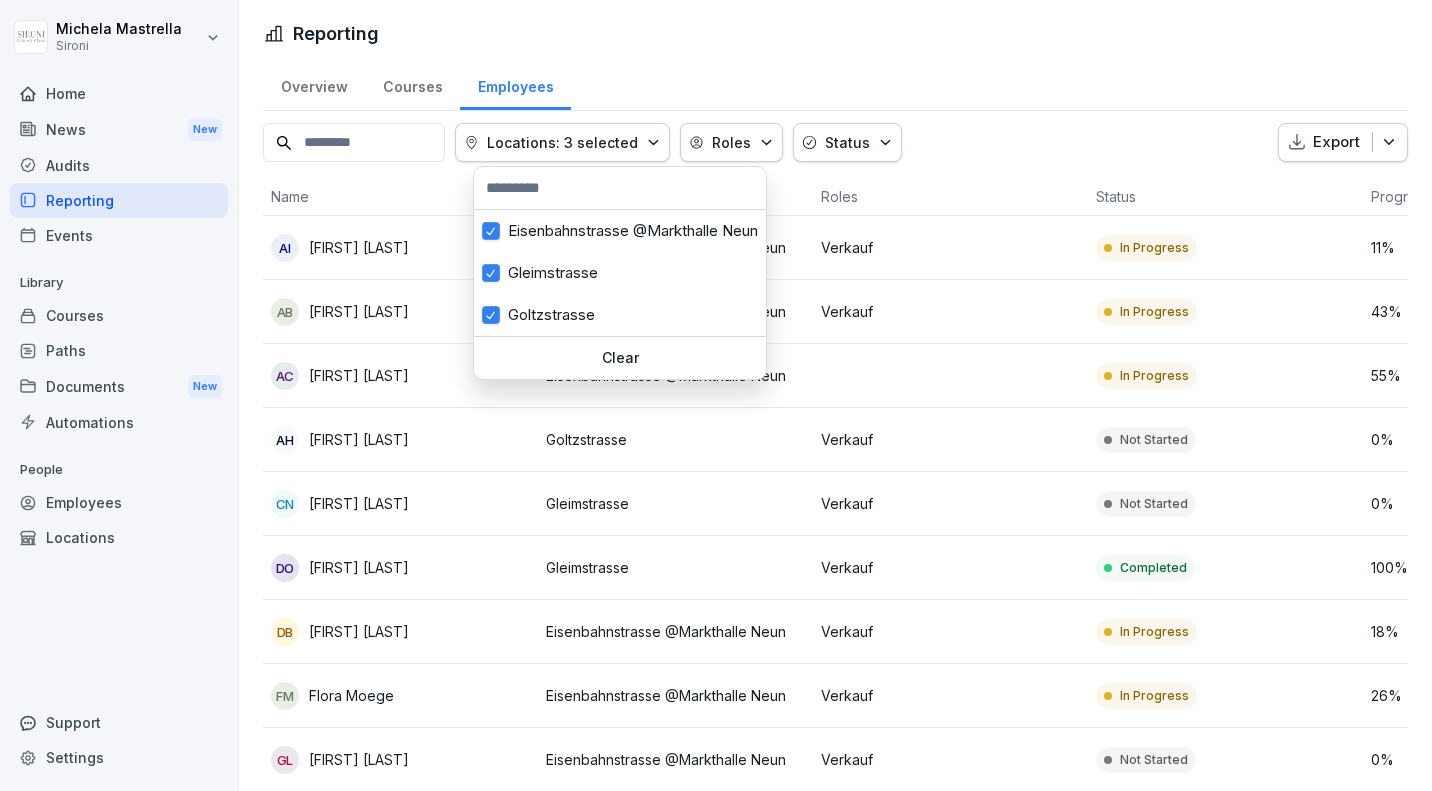 click on "Clear" at bounding box center (620, 358) 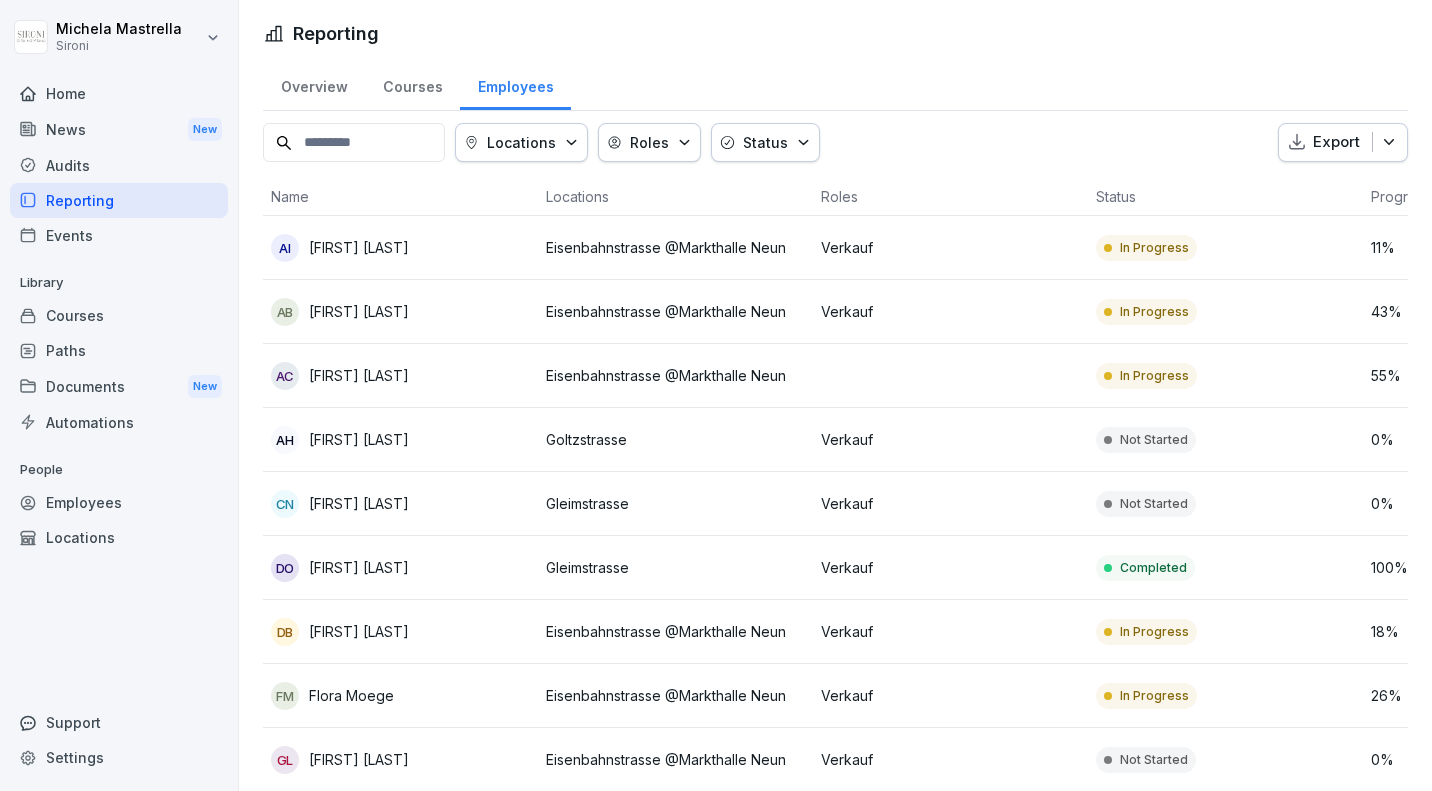 click 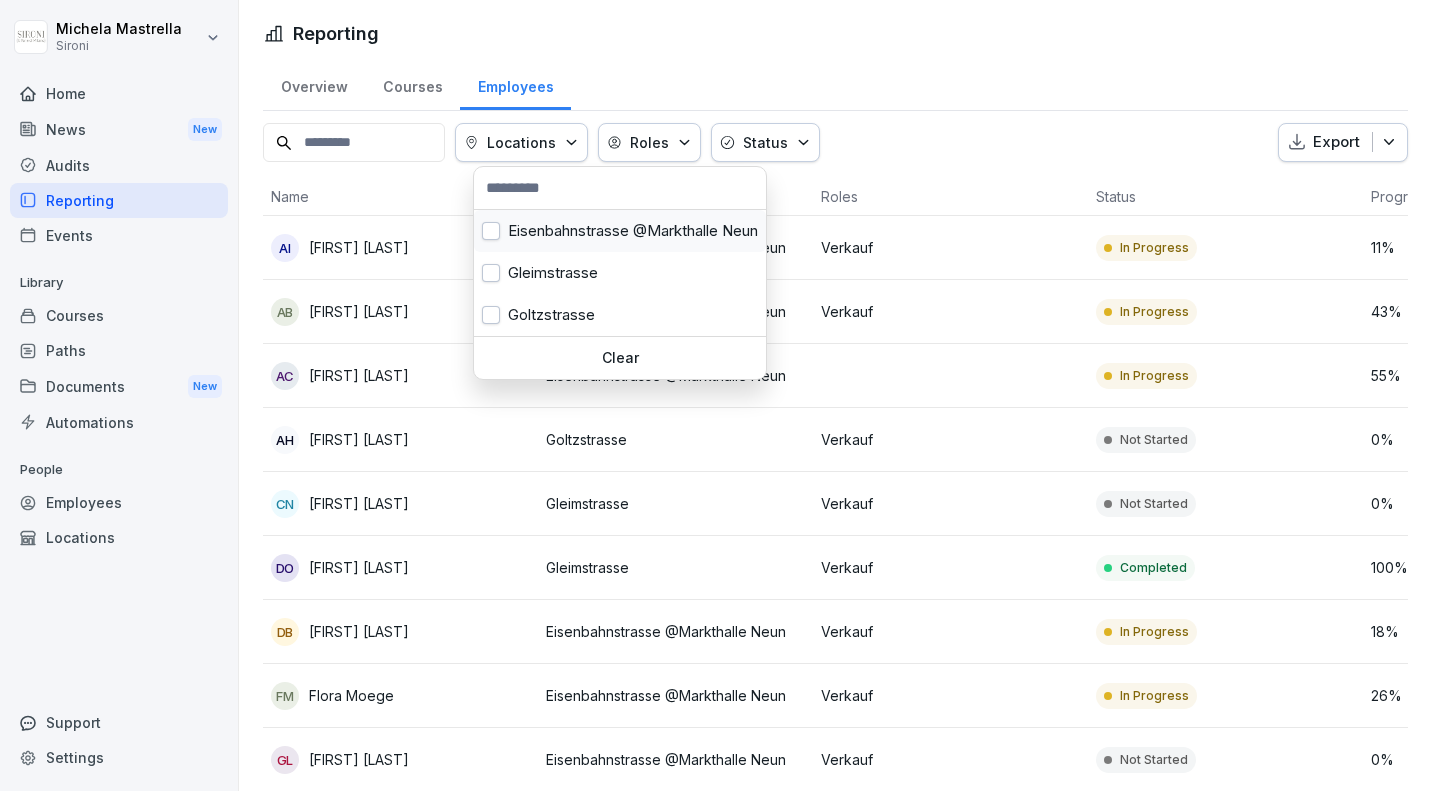 click on "Eisenbahnstrasse @Markthalle Neun" at bounding box center (620, 231) 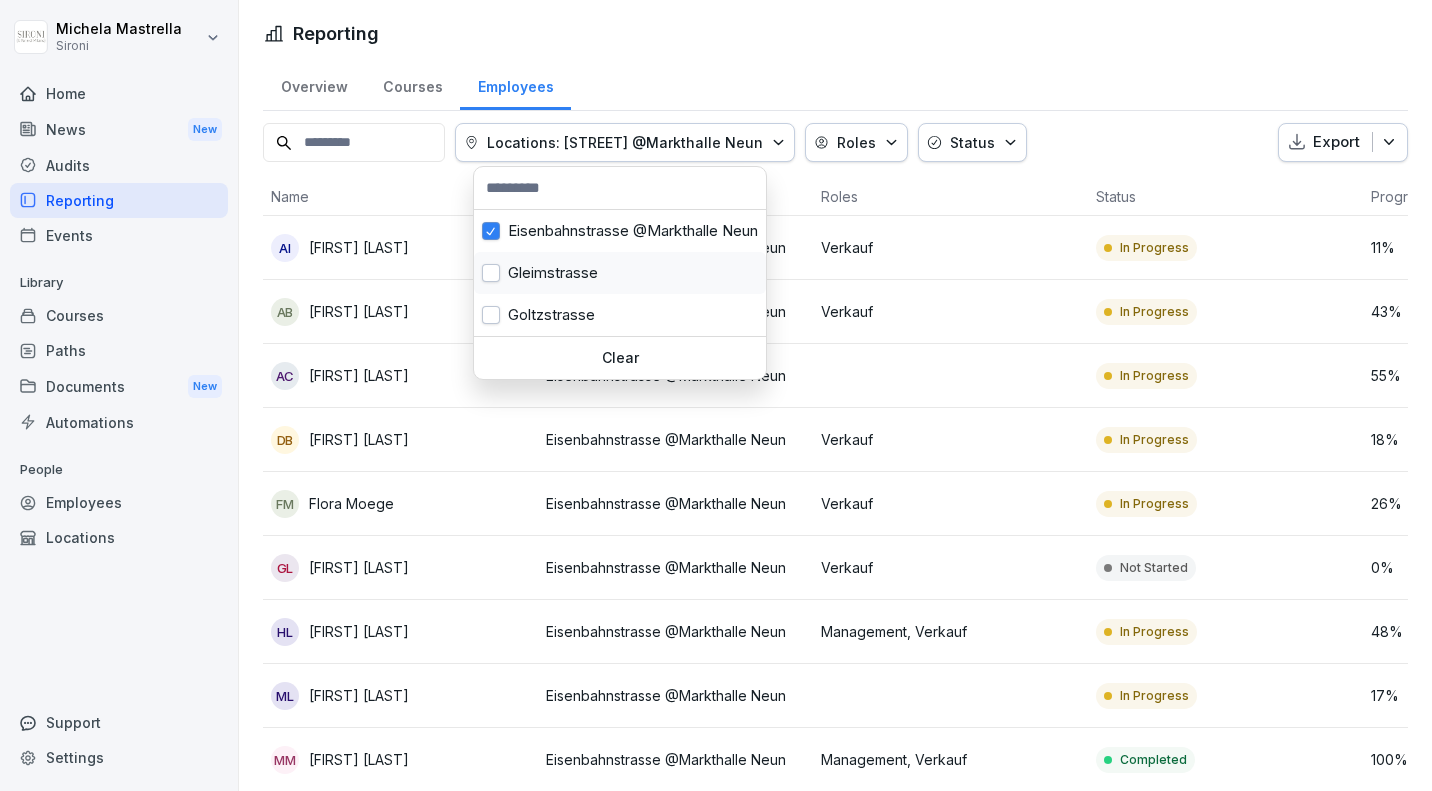 click on "Gleimstrasse" at bounding box center (620, 273) 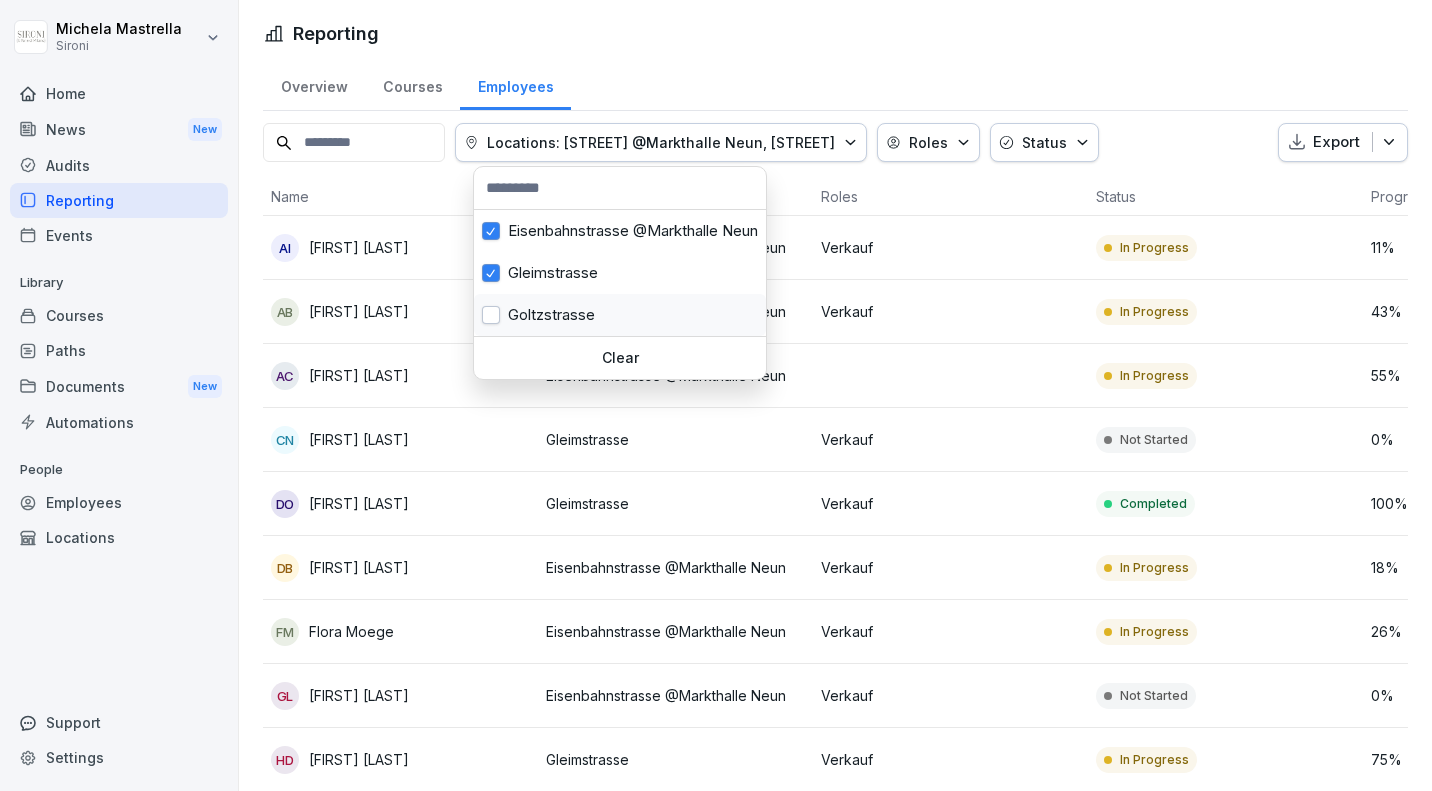 click on "Goltzstrasse" at bounding box center [620, 315] 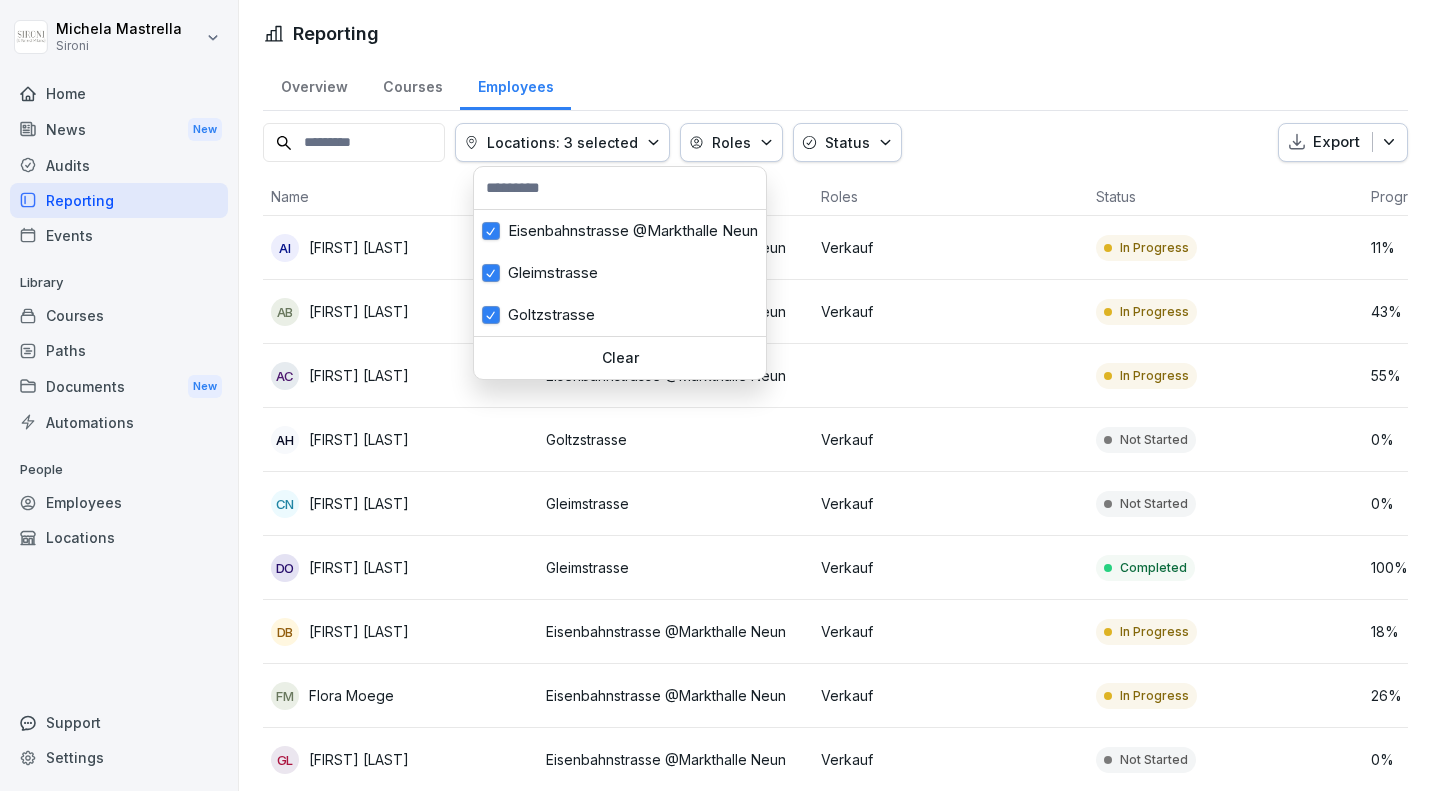 click on "Home News New Audits Reporting Events Library Courses Paths Documents New Automations People Employees Locations Support Settings Reporting Overview Courses Employees Locations: 3 selected Roles Status Export Name Locations Roles Status Progress AI [FIRST] [LAST] [STREET] @Markthalle Neun Verkauf In Progress 11 % AB [FIRST] [LAST] [STREET] @Markthalle Neun Verkauf In Progress 43 % AC [FIRST] [LAST] [STREET] @Markthalle Neun In Progress 55 % AH [FIRST] [LAST] [STREET] Verkauf Not Started 0 % CN [FIRST] [LAST] [STREET] Verkauf Not Started 0 % DO [FIRST] [LAST] [STREET] Verkauf Completed 100 % DB [FIRST] [LAST] [STREET] @Markthalle Neun Verkauf In Progress 18 % FM [FIRST] [LAST] [STREET] @Markthalle Neun Verkauf In Progress 26 % GL [FIRST] [LAST] [STREET] @Markthalle Neun Verkauf Not Started 0 % GL [FIRST] [LAST] [STREET] Verkauf Completed 100 % HD [FIRST] [LAST] [STREET] Verkauf In Progress 75 % %" at bounding box center [716, 395] 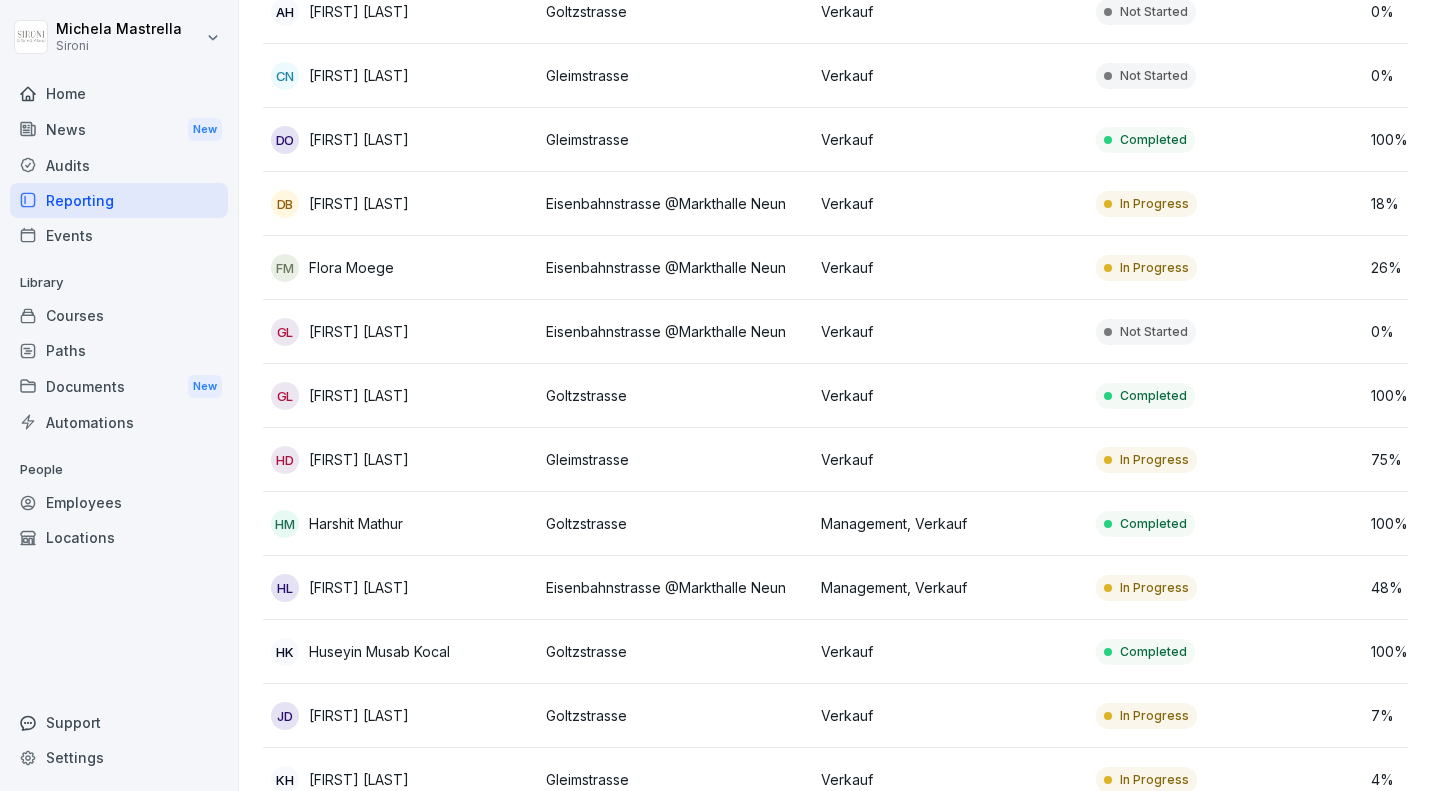 scroll, scrollTop: 0, scrollLeft: 0, axis: both 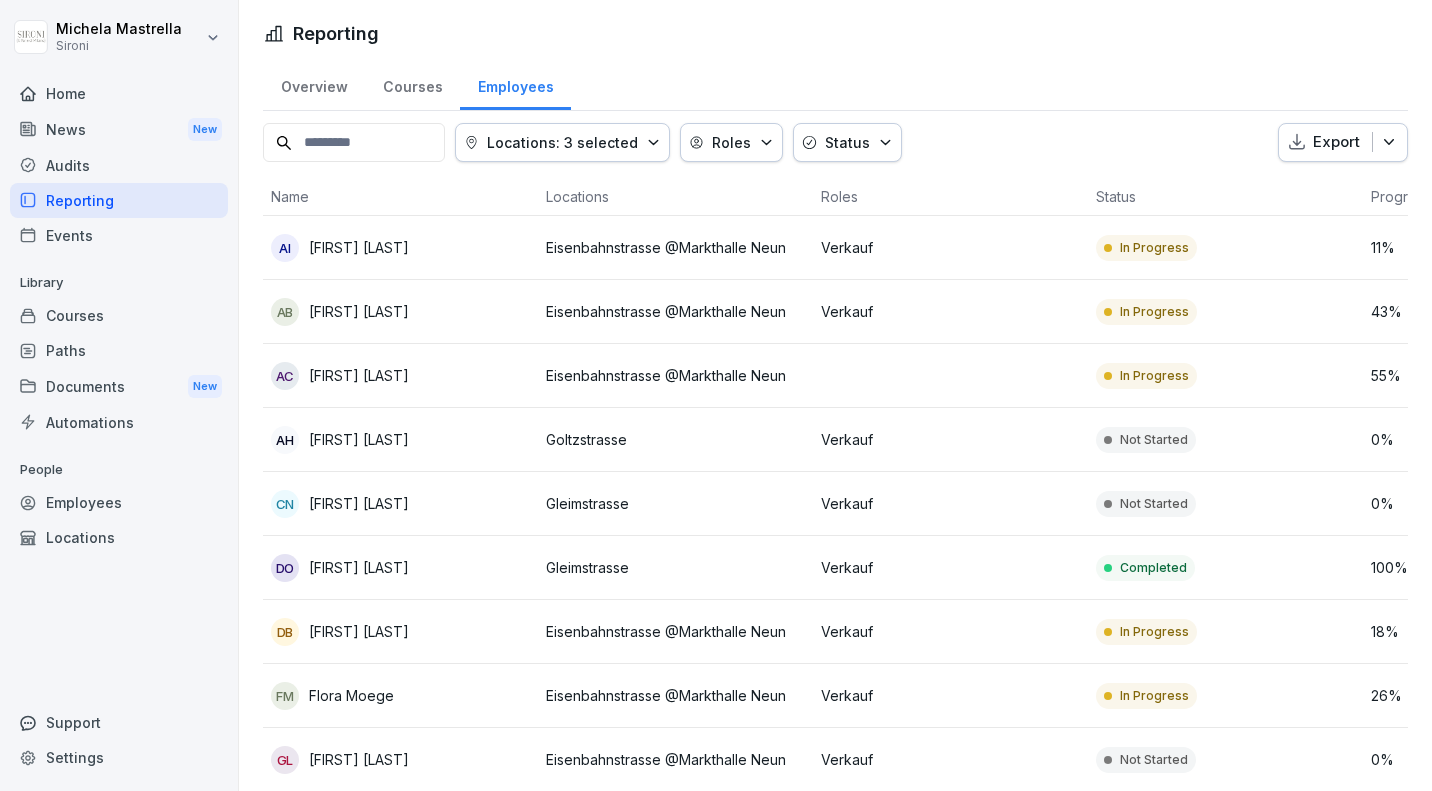 click on "In Progress" at bounding box center [1154, 248] 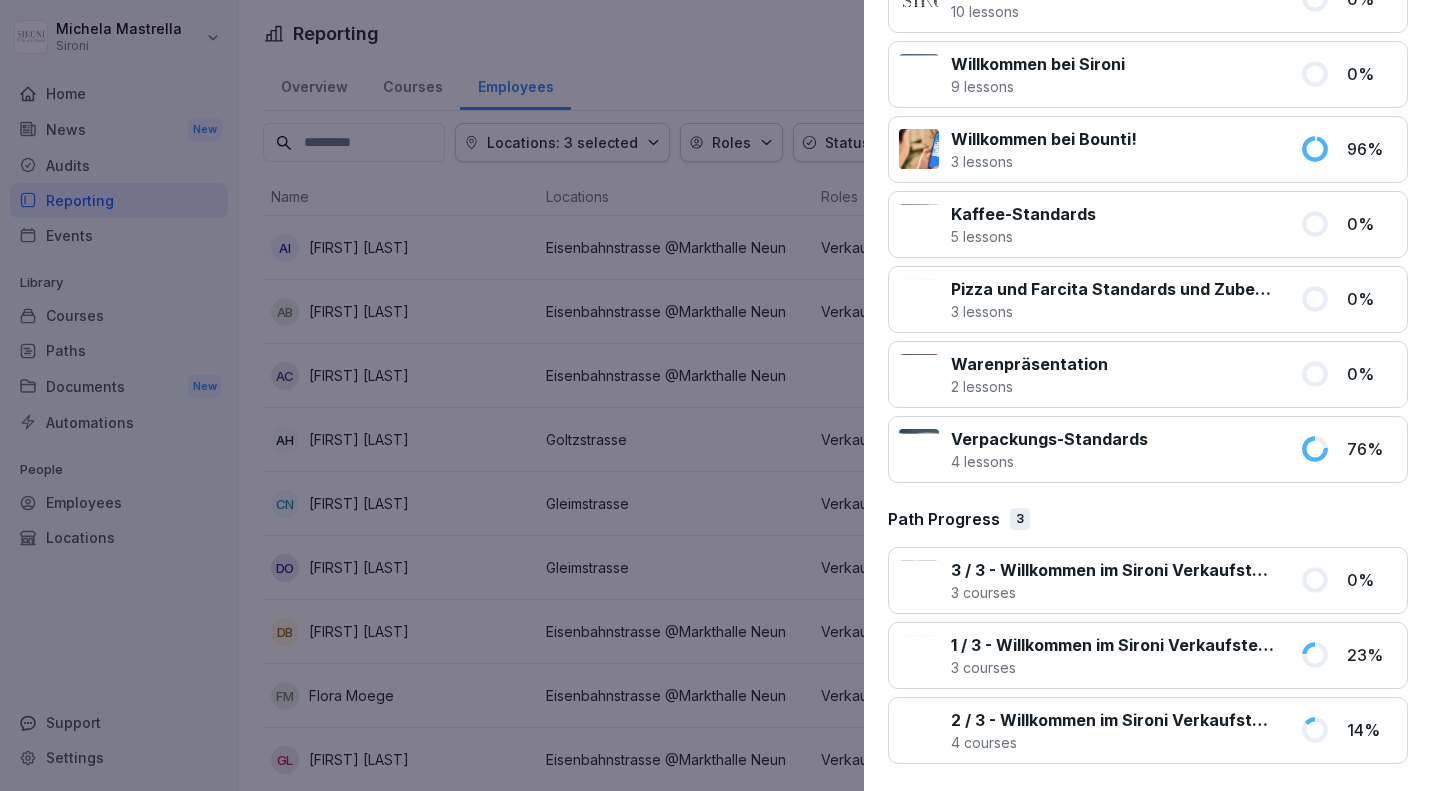 scroll, scrollTop: 0, scrollLeft: 0, axis: both 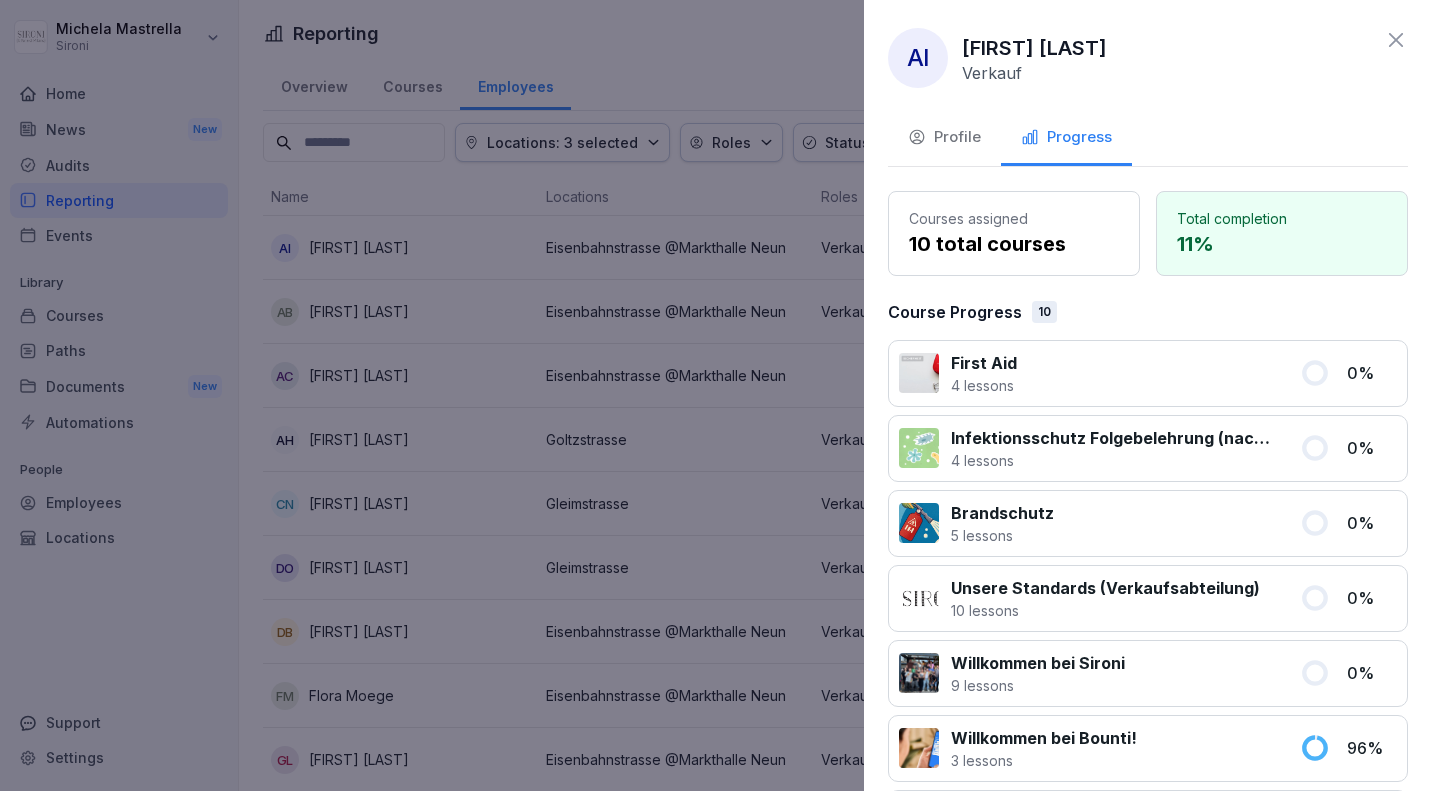 click 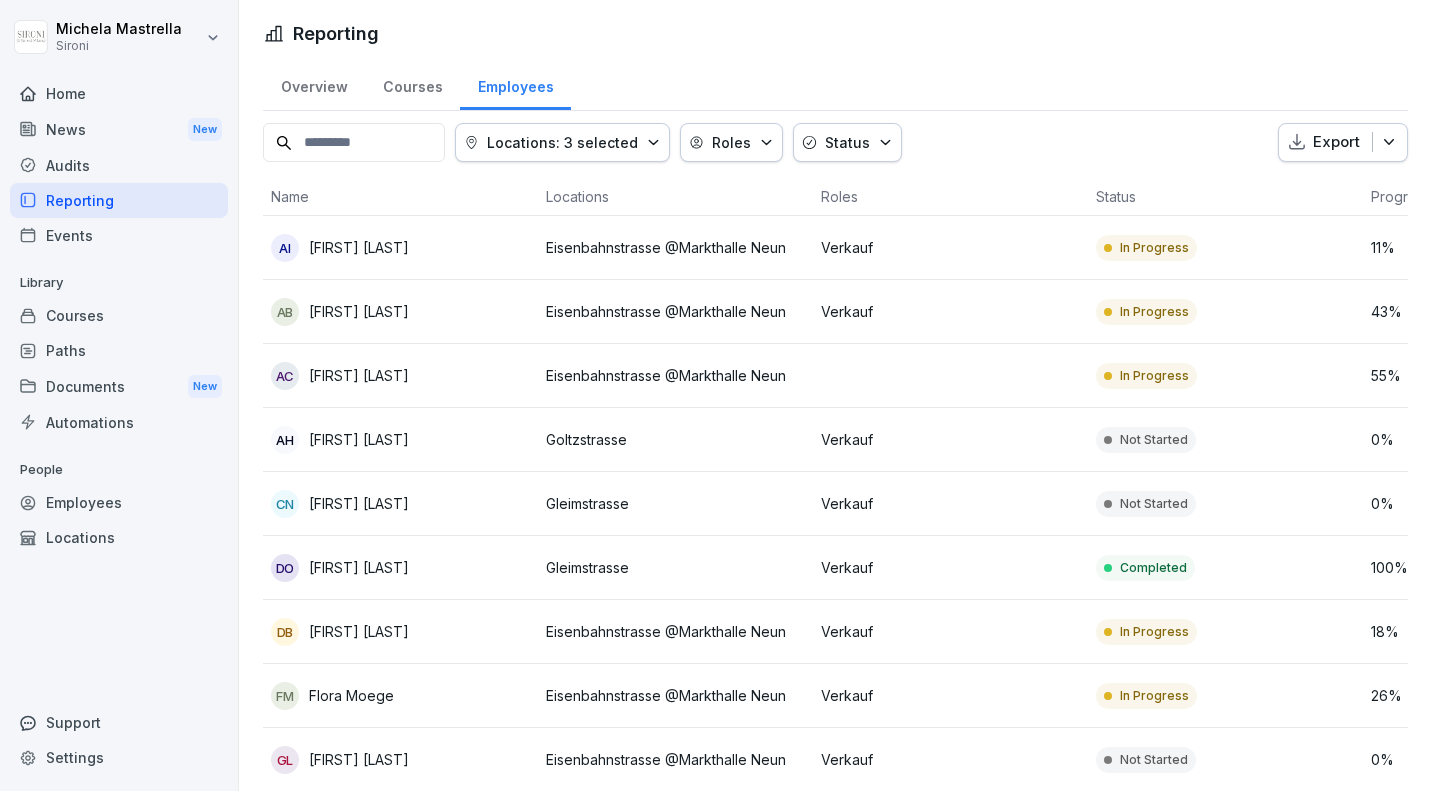 click on "Reporting Overview Courses Employees Locations: 3 selected Roles Status Export Name Locations Roles Status Progress AI [FIRST] [LAST] [STREET] @Markthalle Neun Verkauf In Progress 11 % AB [FIRST] [LAST] [STREET] @Markthalle Neun Verkauf In Progress 43 % AC [FIRST] [LAST] [STREET] @Markthalle Neun In Progress 55 % AH [FIRST] [LAST] [STREET] Verkauf Not Started 0 % CN [FIRST] [LAST] [STREET] Verkauf Not Started 0 % DO [FIRST] [LAST] [STREET] Verkauf Completed 100 % DB [FIRST] [LAST] [STREET] @Markthalle Neun Verkauf In Progress 18 % FM [FIRST] [LAST] [STREET] @Markthalle Neun Verkauf In Progress 26 % GL [FIRST] [LAST] [STREET] @Markthalle Neun Verkauf Not Started 0 % GL [FIRST] [LAST] [STREET] Verkauf Completed 100 % HD [FIRST] [LAST] [STREET] Verkauf In Progress 75 % %" at bounding box center (835, 1109) 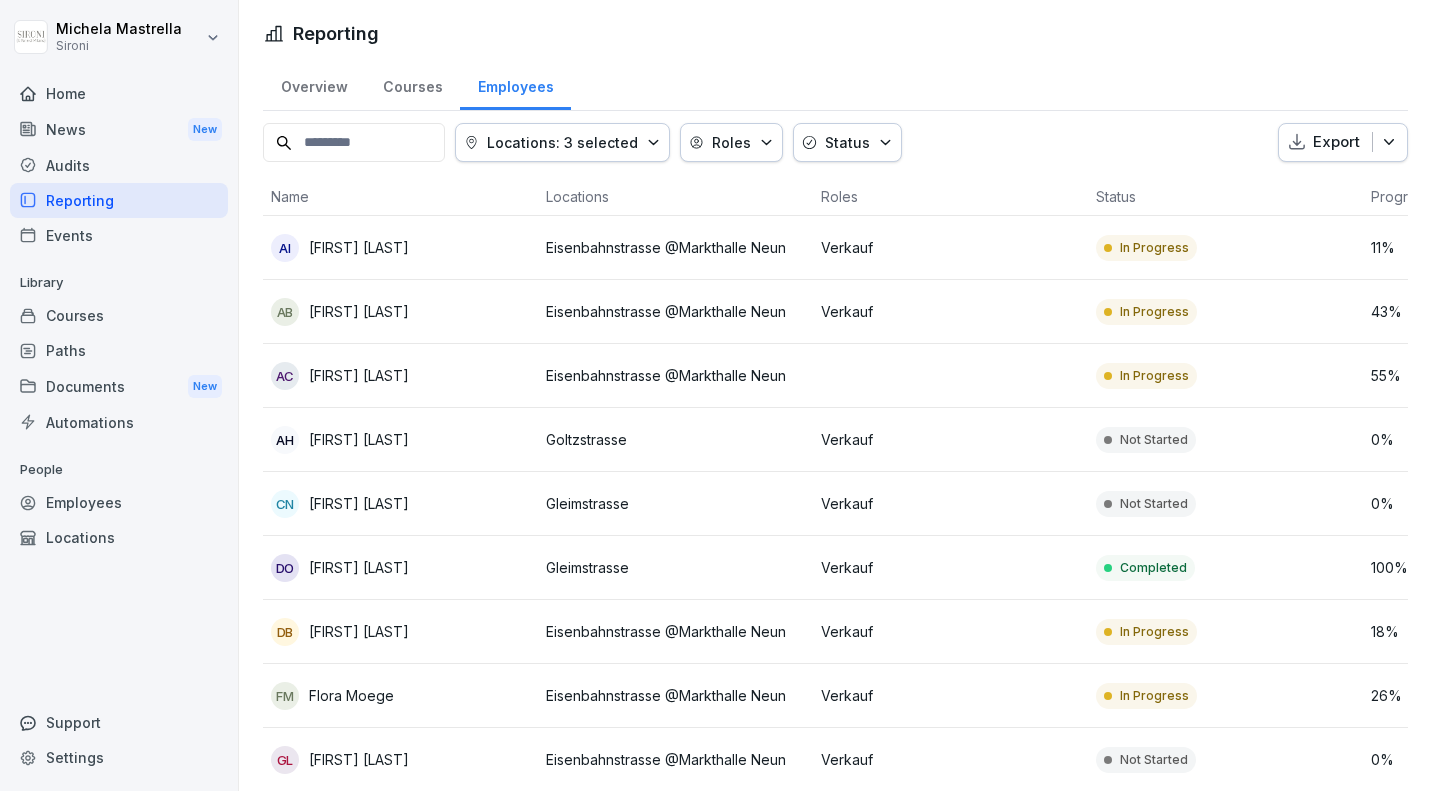 click on "Overview" at bounding box center (314, 84) 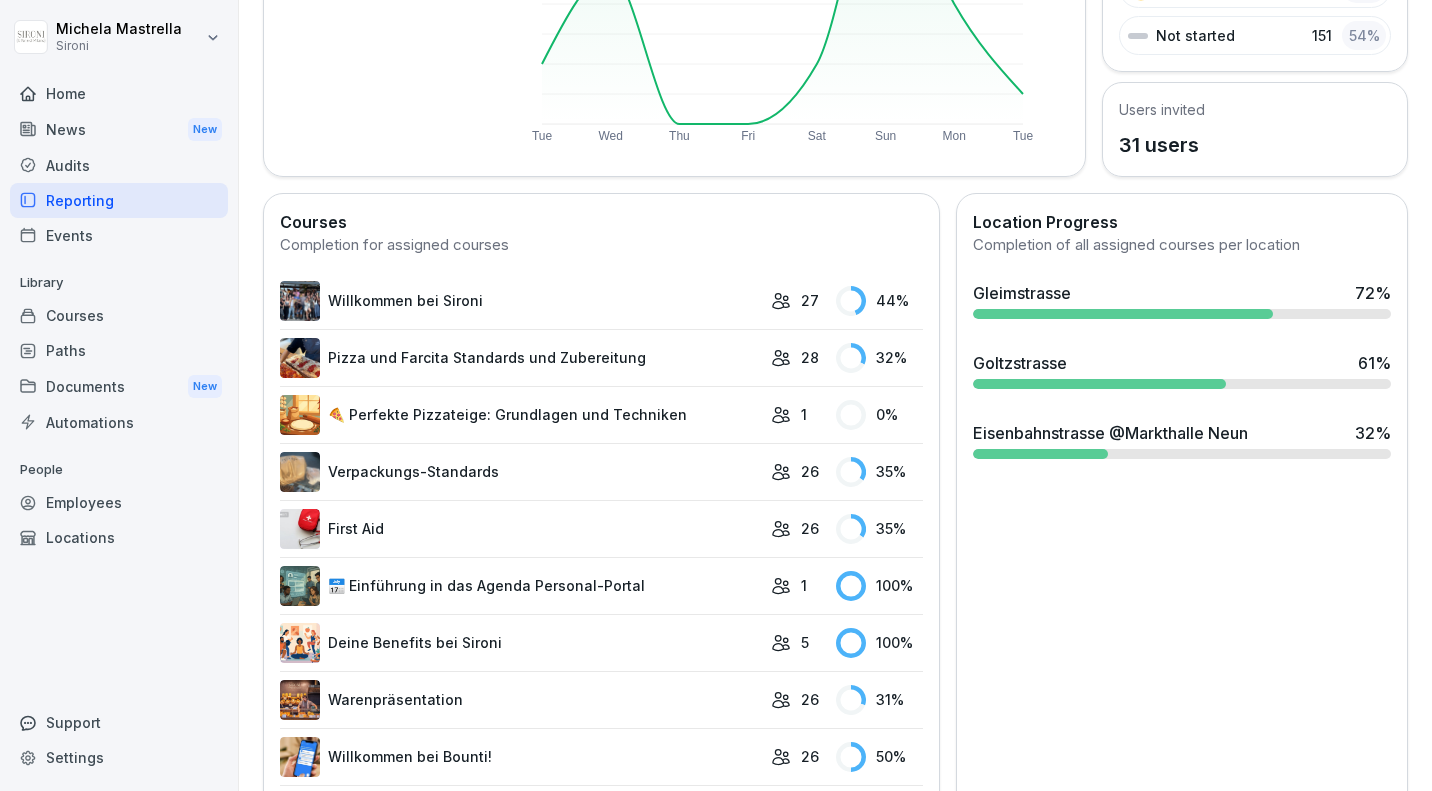 scroll, scrollTop: 370, scrollLeft: 0, axis: vertical 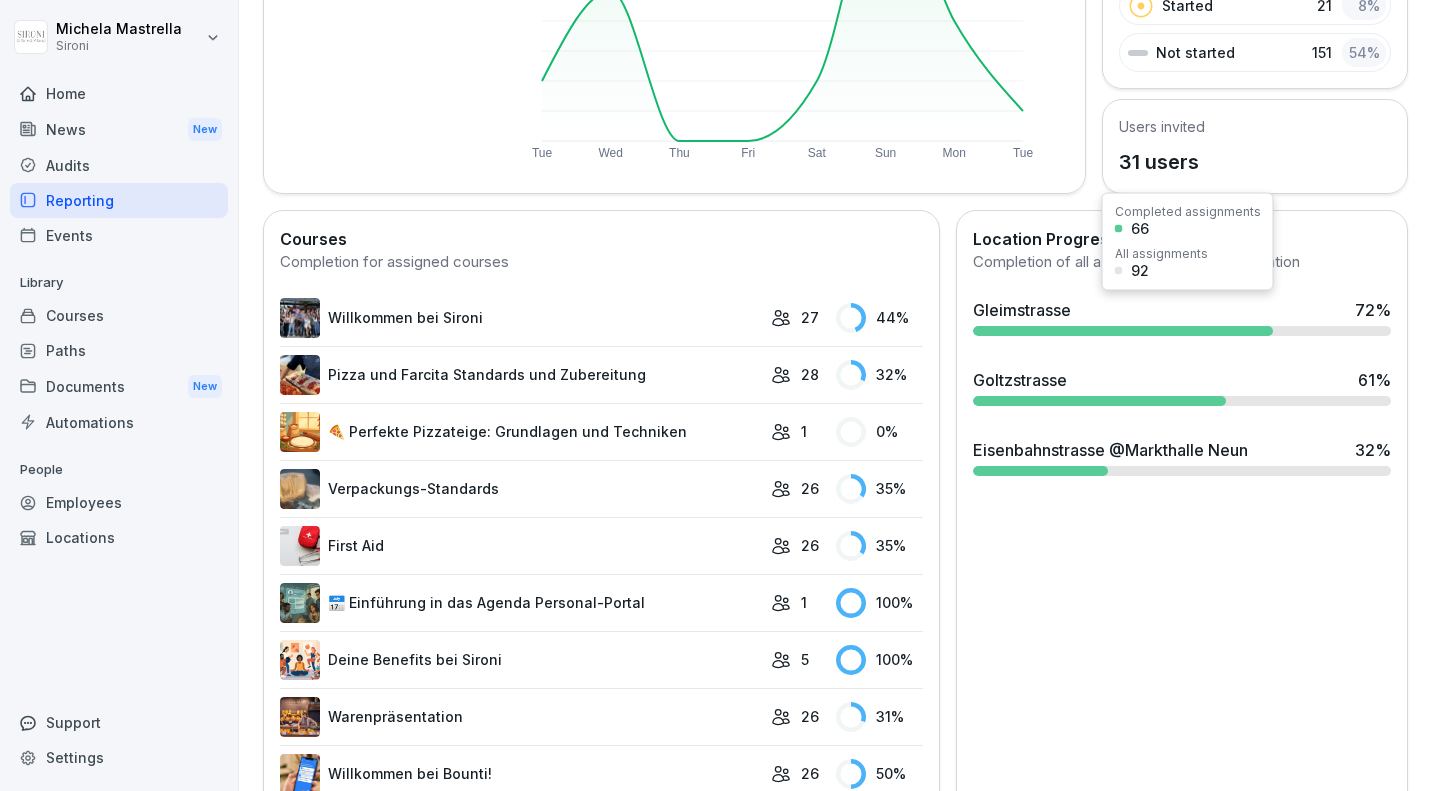 click at bounding box center (1123, 331) 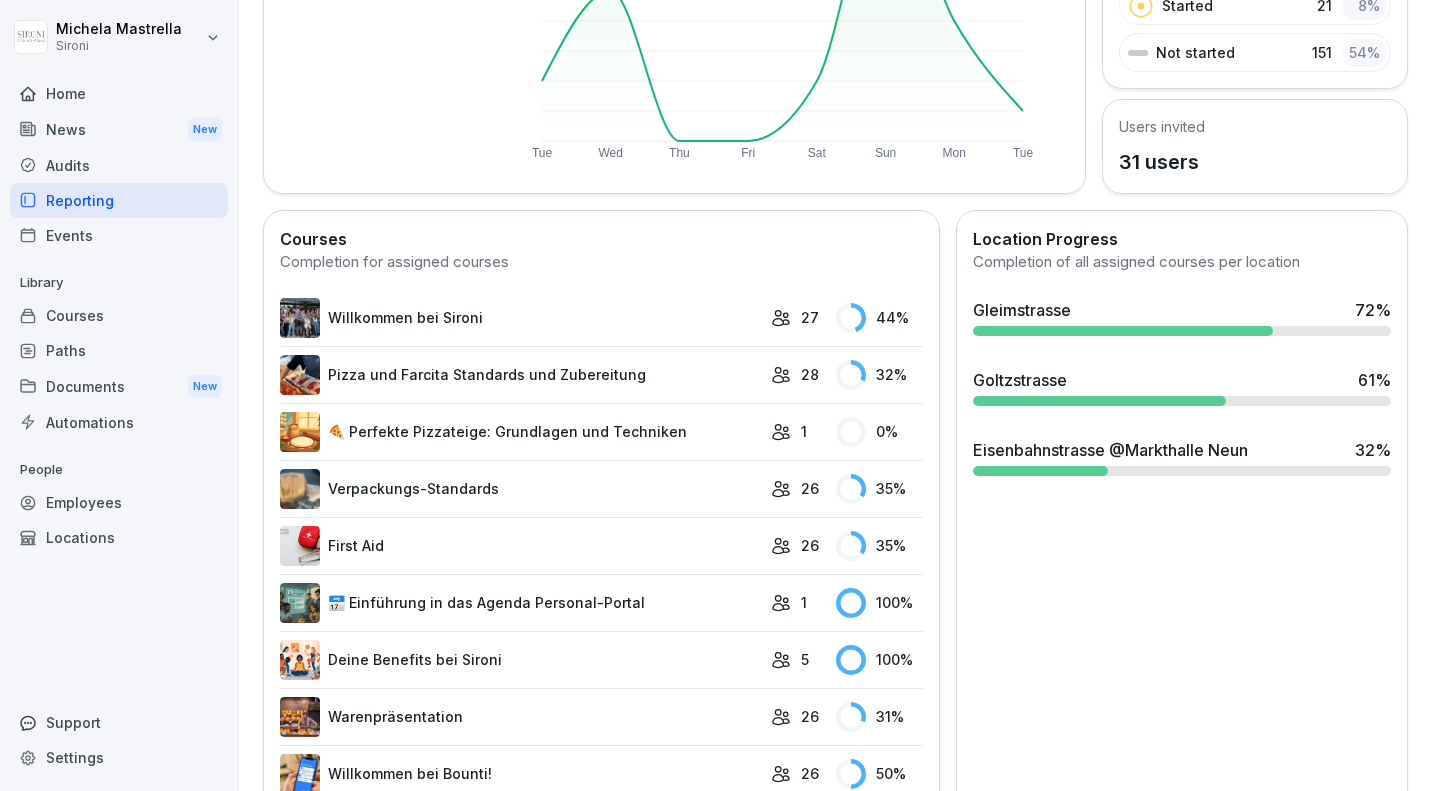 scroll, scrollTop: 0, scrollLeft: 0, axis: both 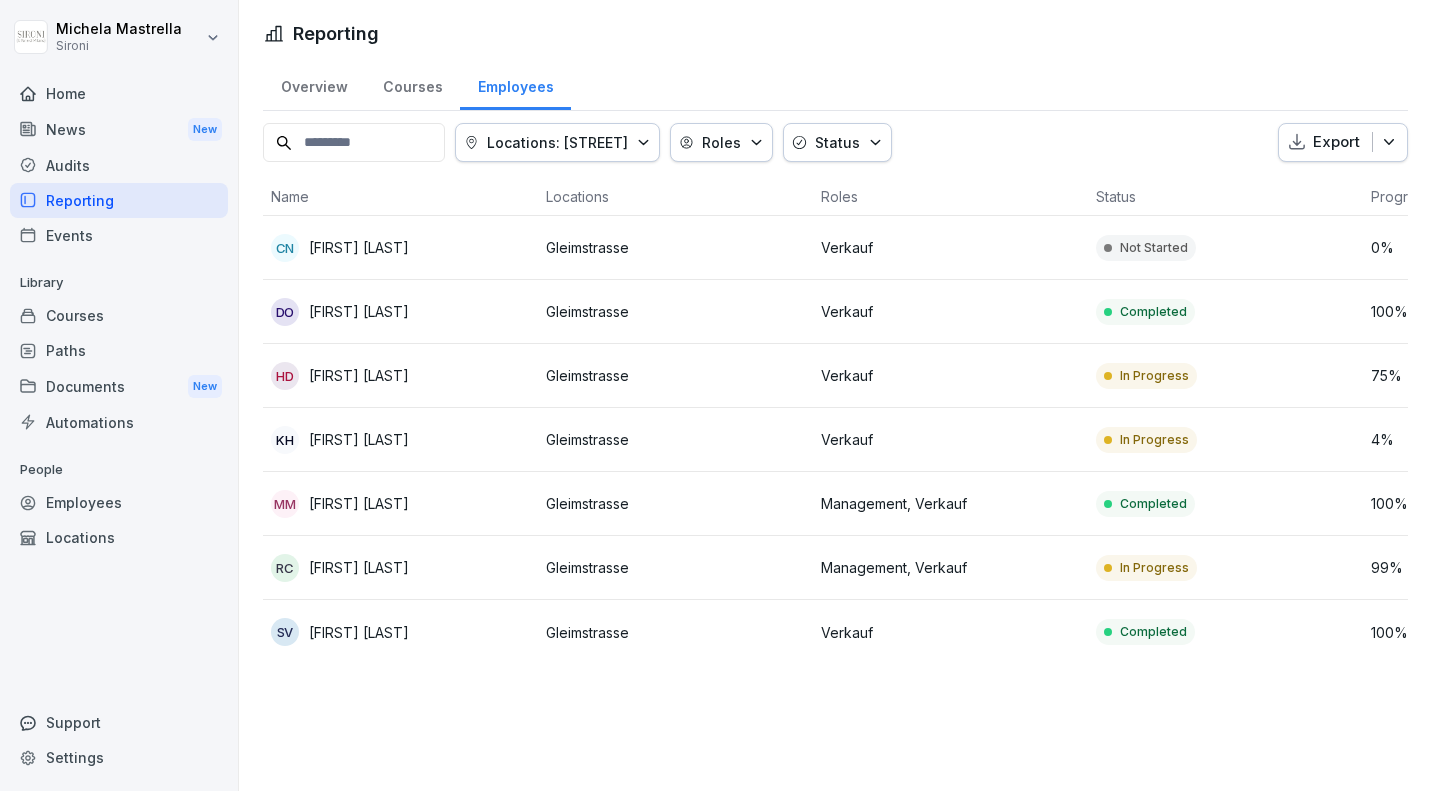 click on "Overview" at bounding box center (314, 84) 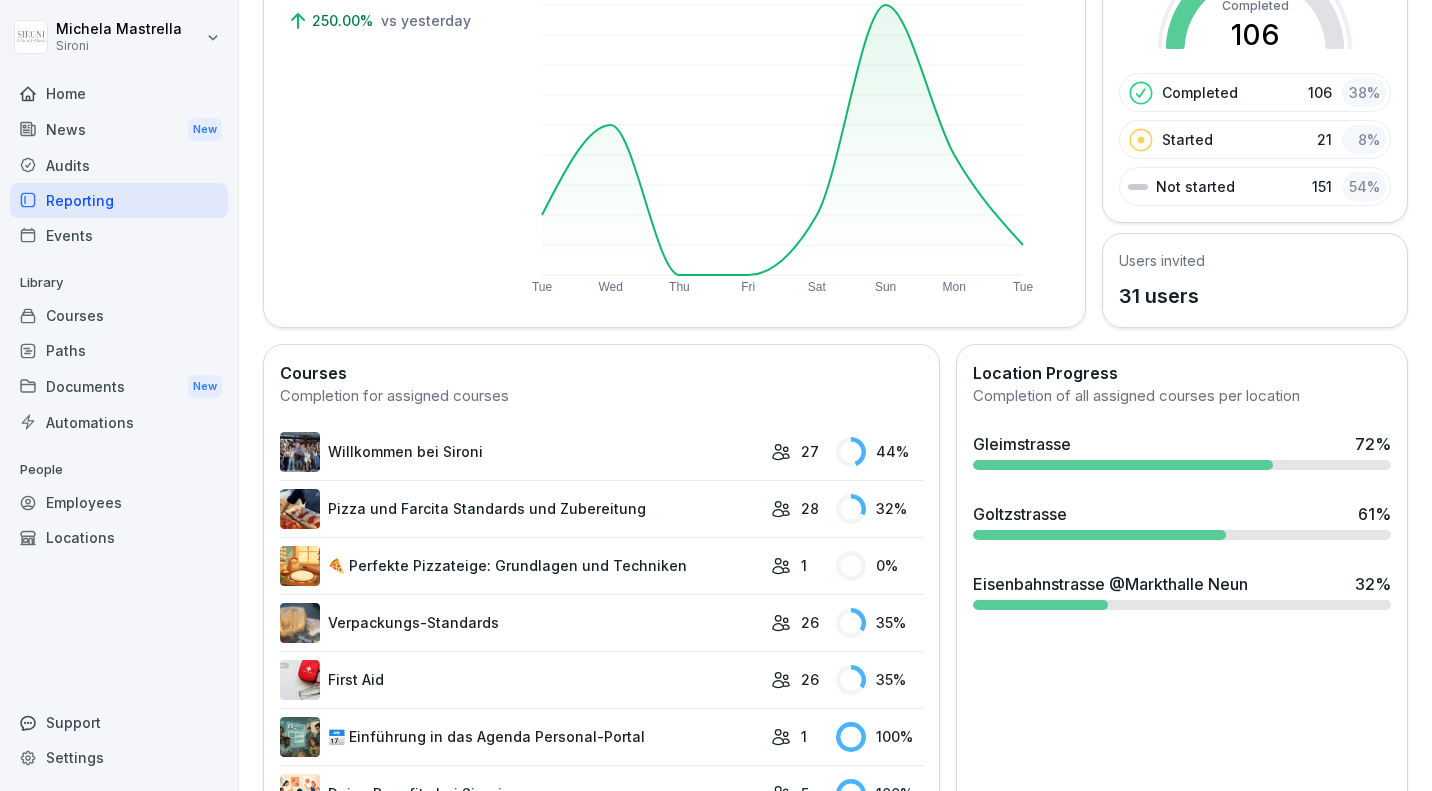 scroll, scrollTop: 0, scrollLeft: 0, axis: both 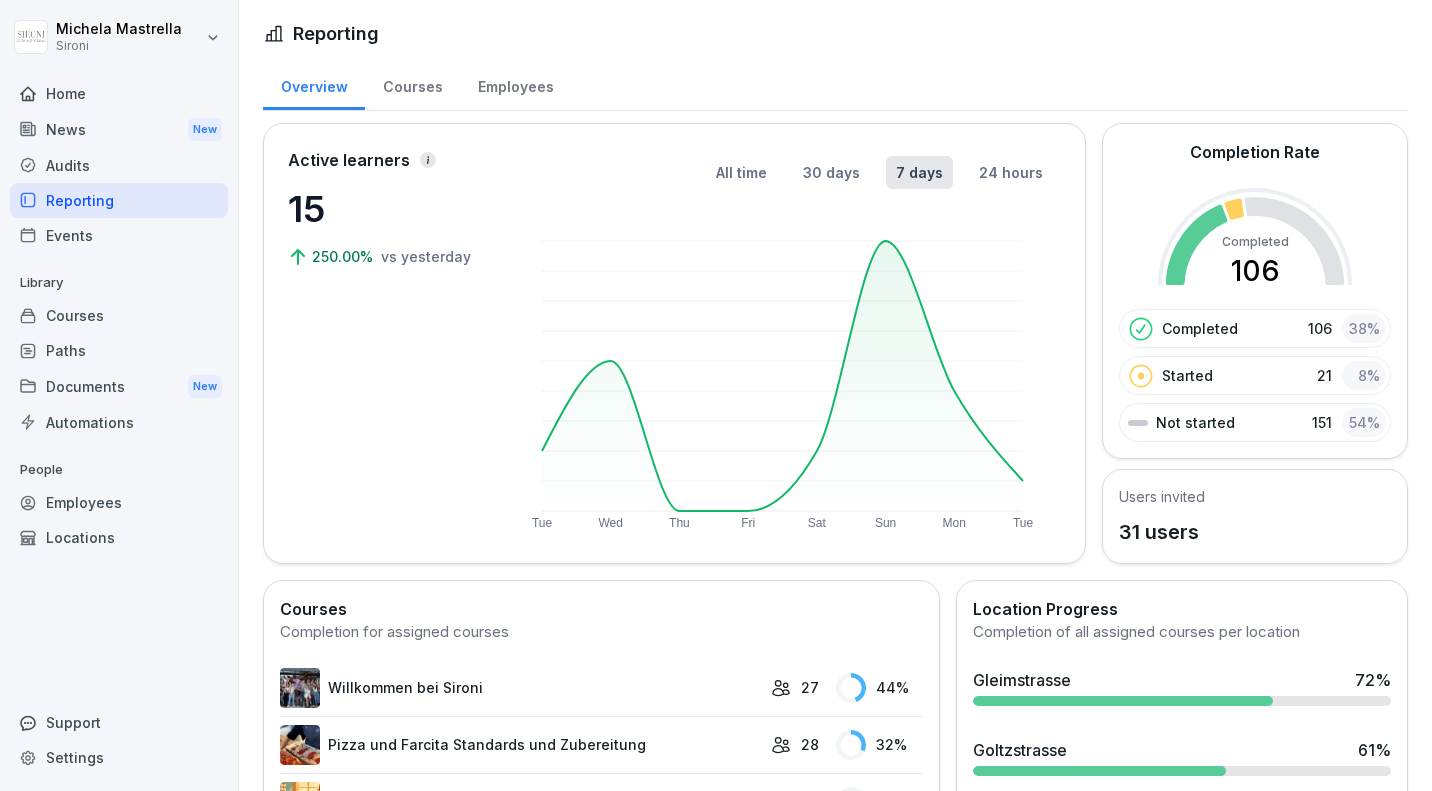 click on "Courses" at bounding box center (119, 315) 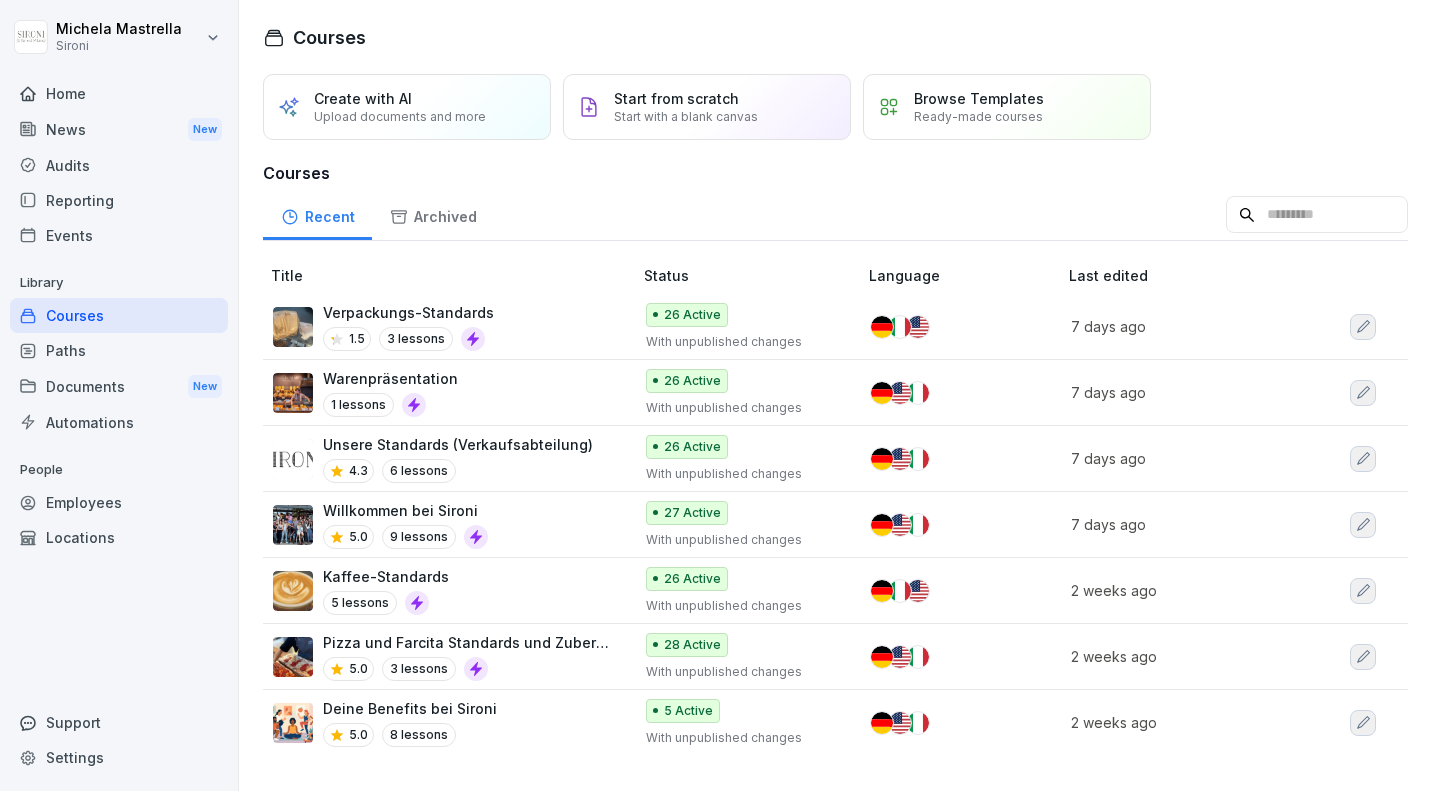 click on "Verpackungs-Standards 1.5 3 lessons" at bounding box center (442, 326) 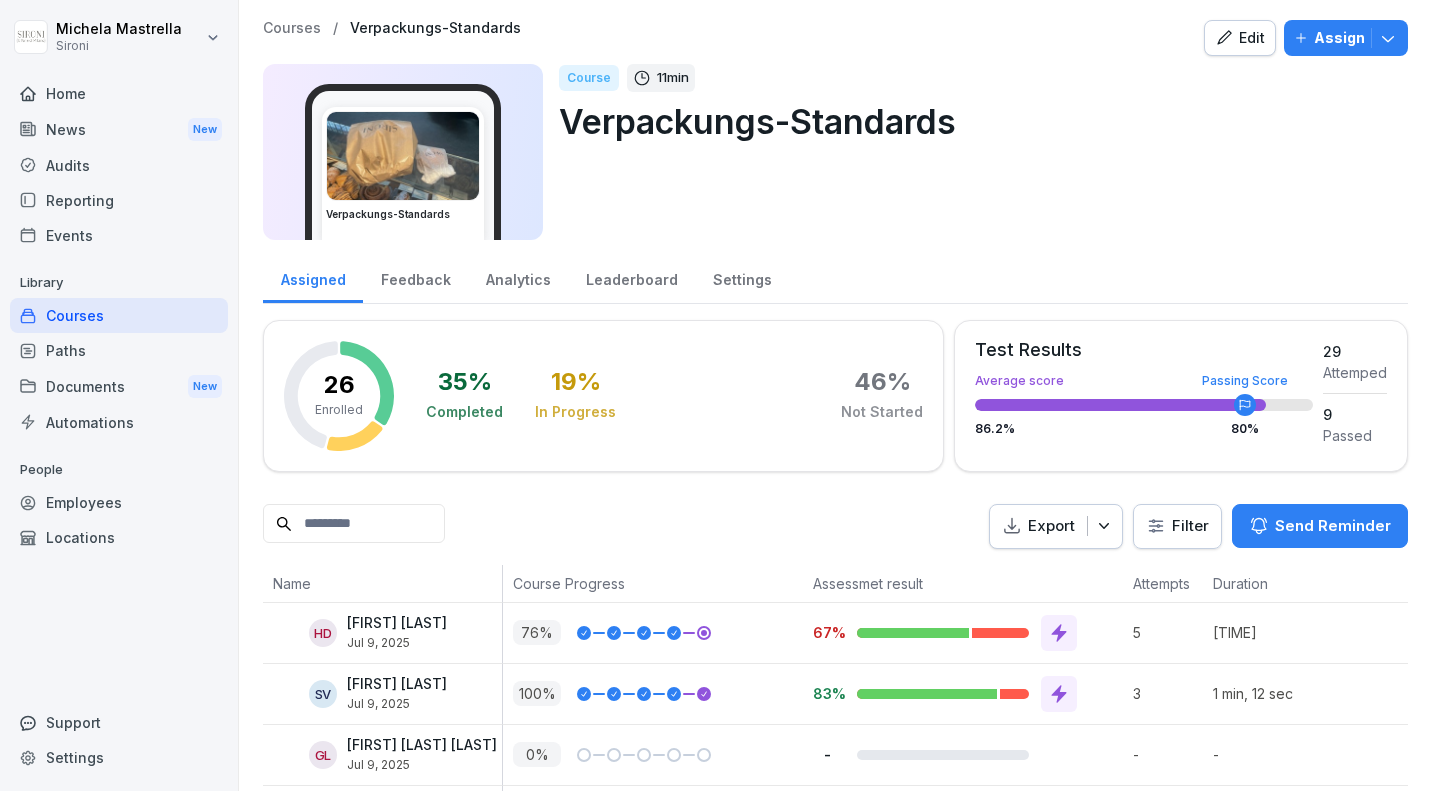 scroll, scrollTop: 0, scrollLeft: 0, axis: both 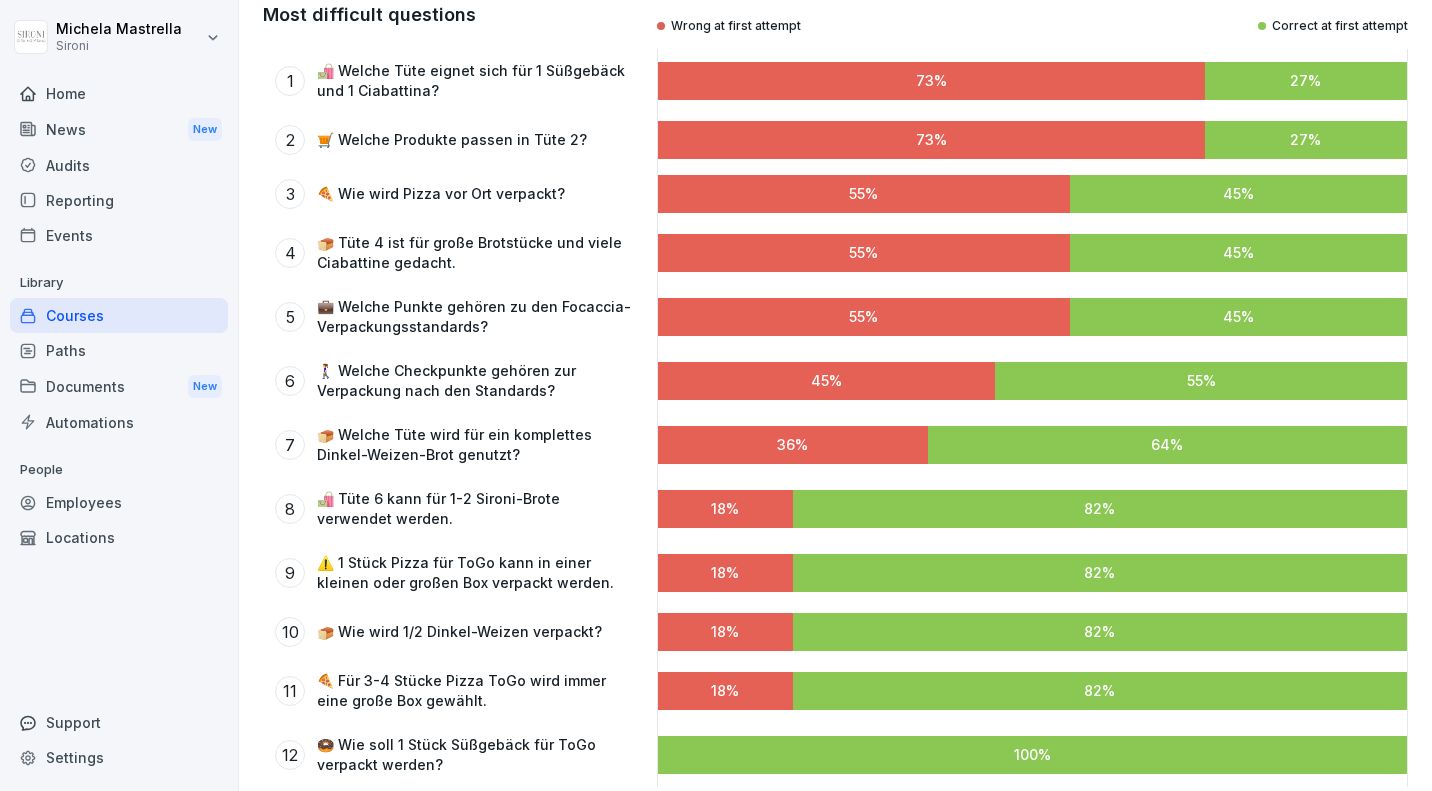 click on "5" at bounding box center (853, 194) 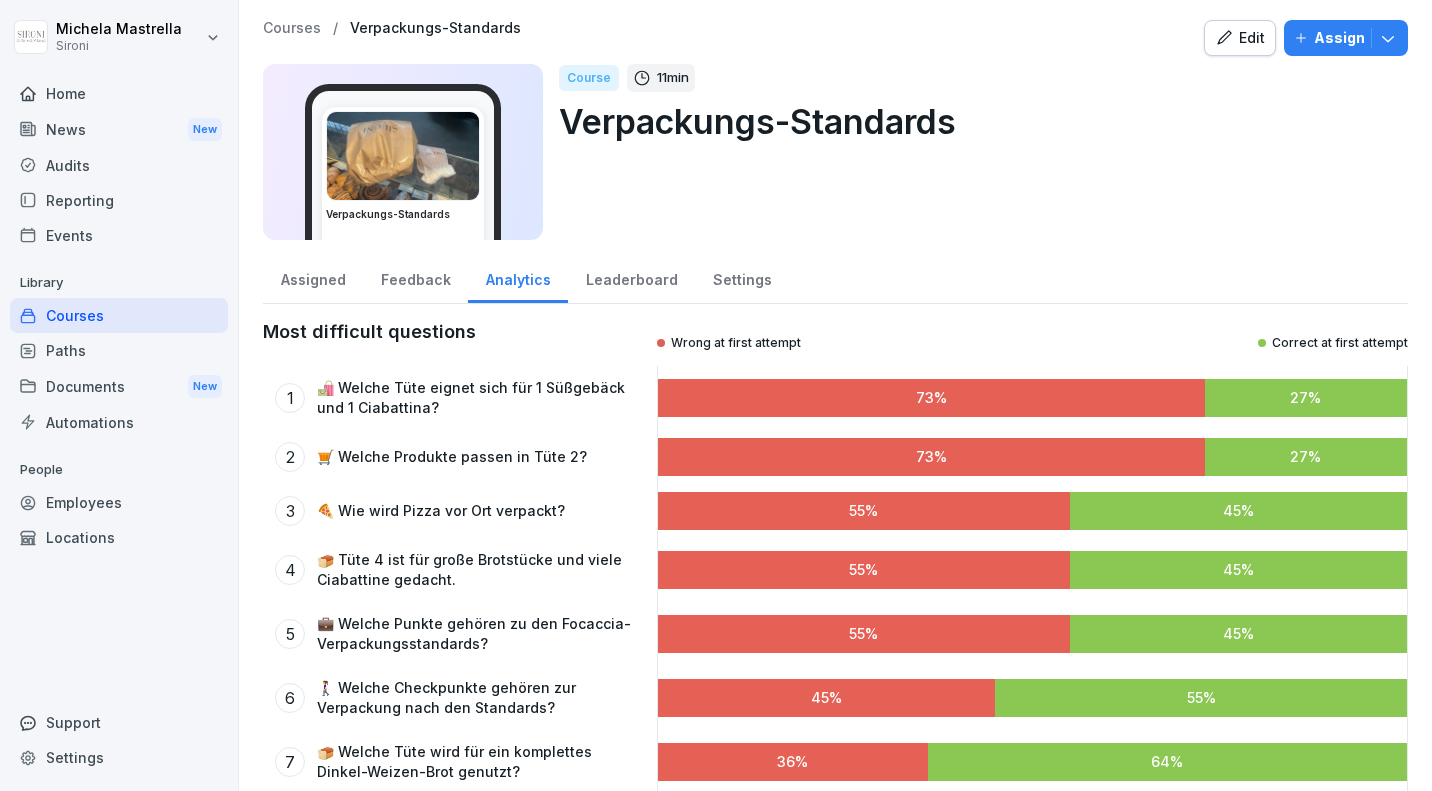 click on "Courses" at bounding box center (292, 28) 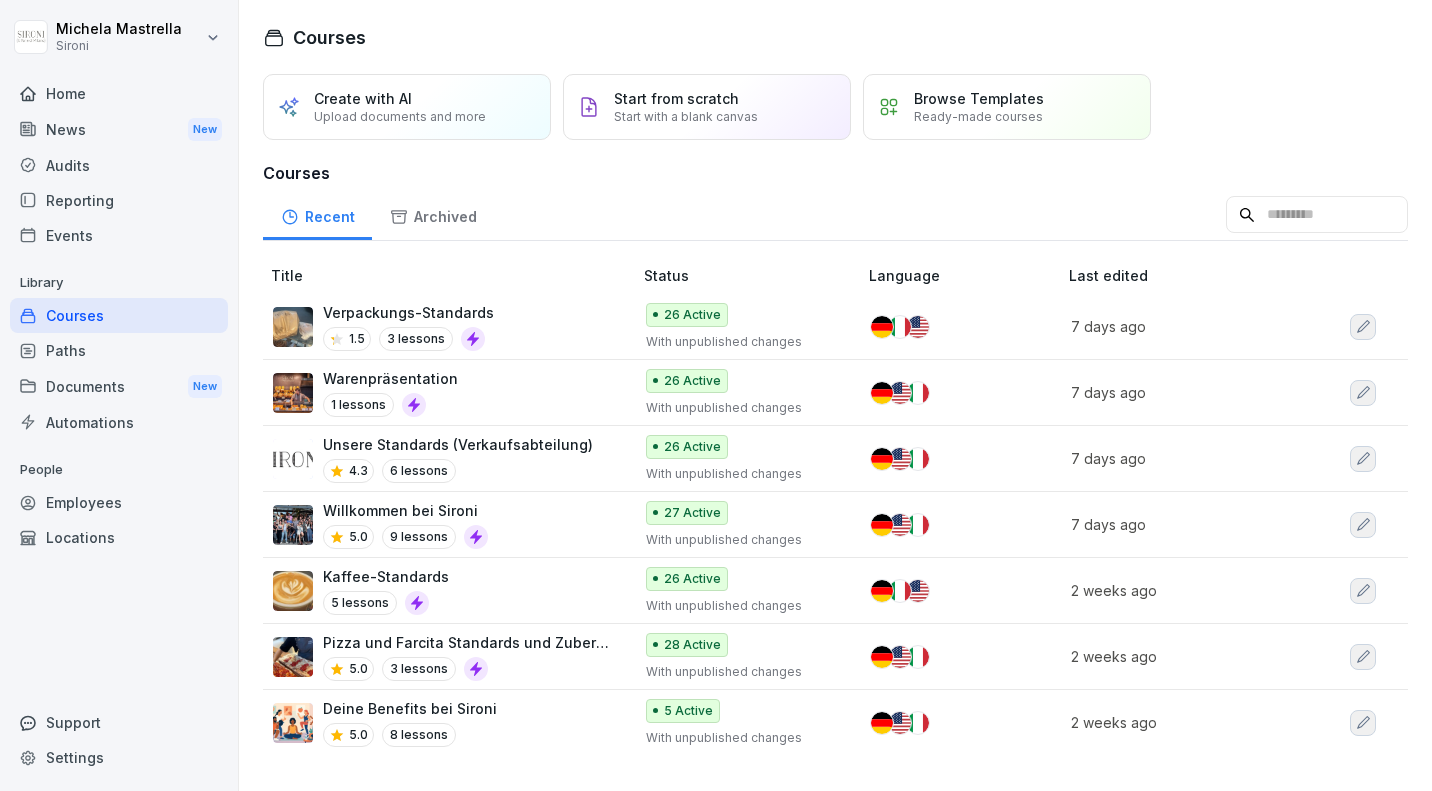 click on "Create with AI Upload documents and more Start from scratch Start with a blank canvas Browse Templates Ready-made courses" at bounding box center (835, 107) 